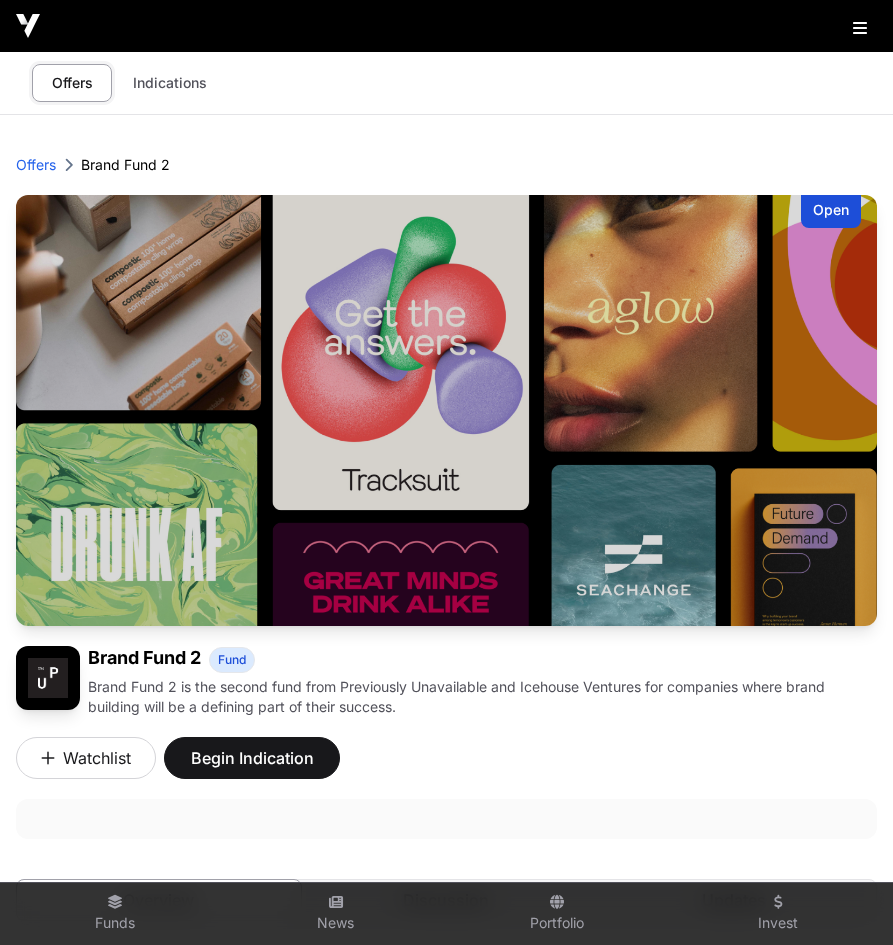 scroll, scrollTop: 530, scrollLeft: 0, axis: vertical 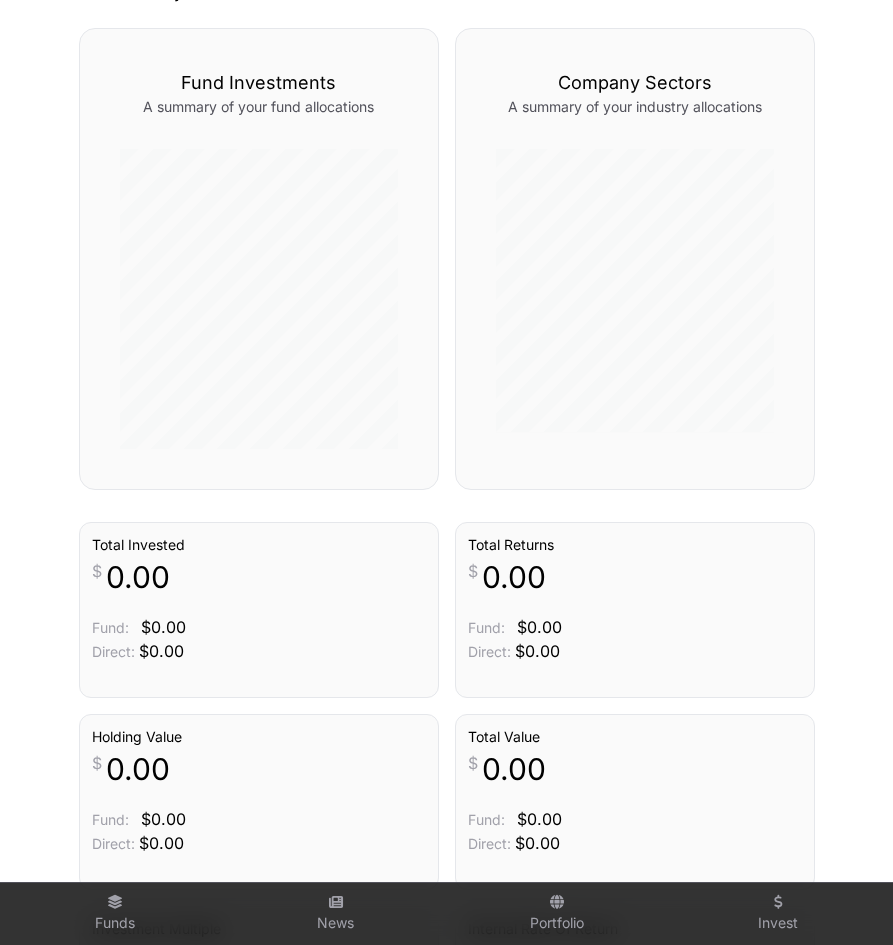 click 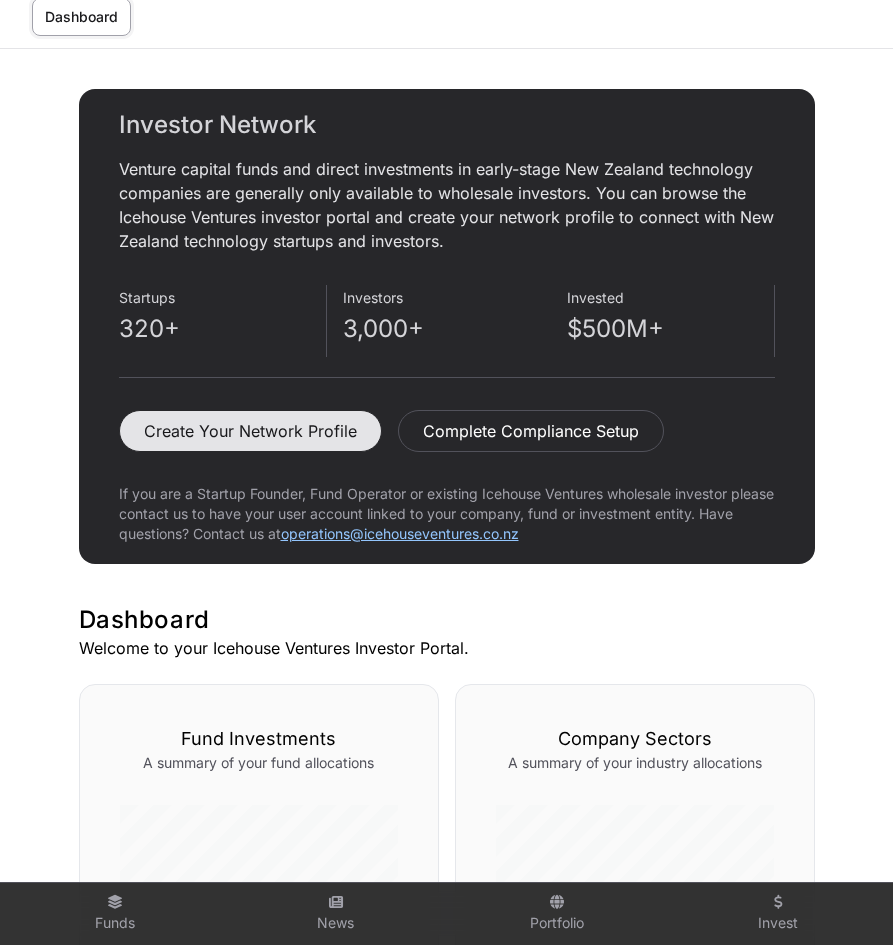 scroll, scrollTop: 0, scrollLeft: 0, axis: both 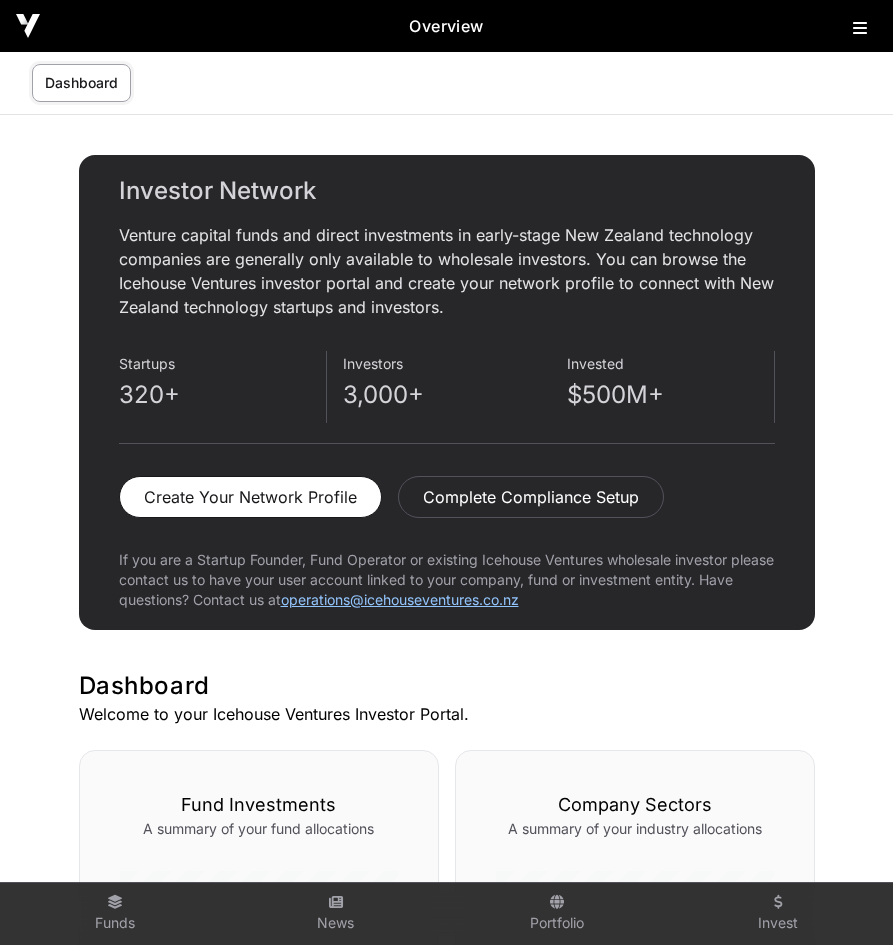 click on "Dashboard" 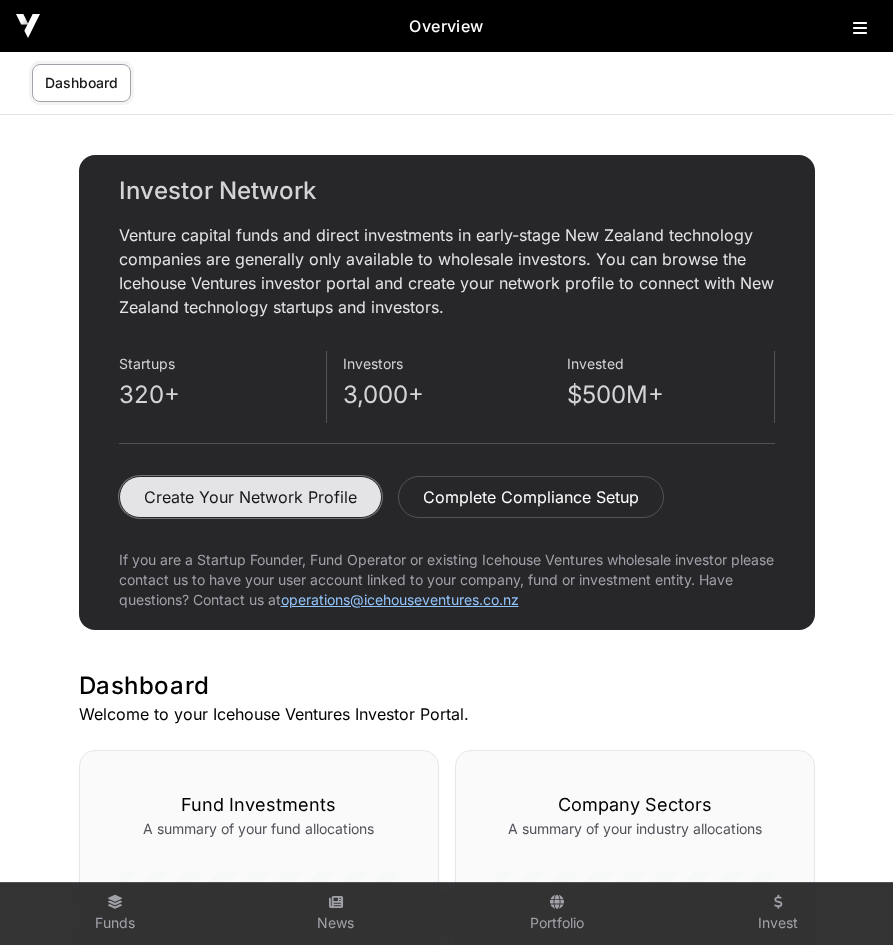 click on "Create Your Network Profile" 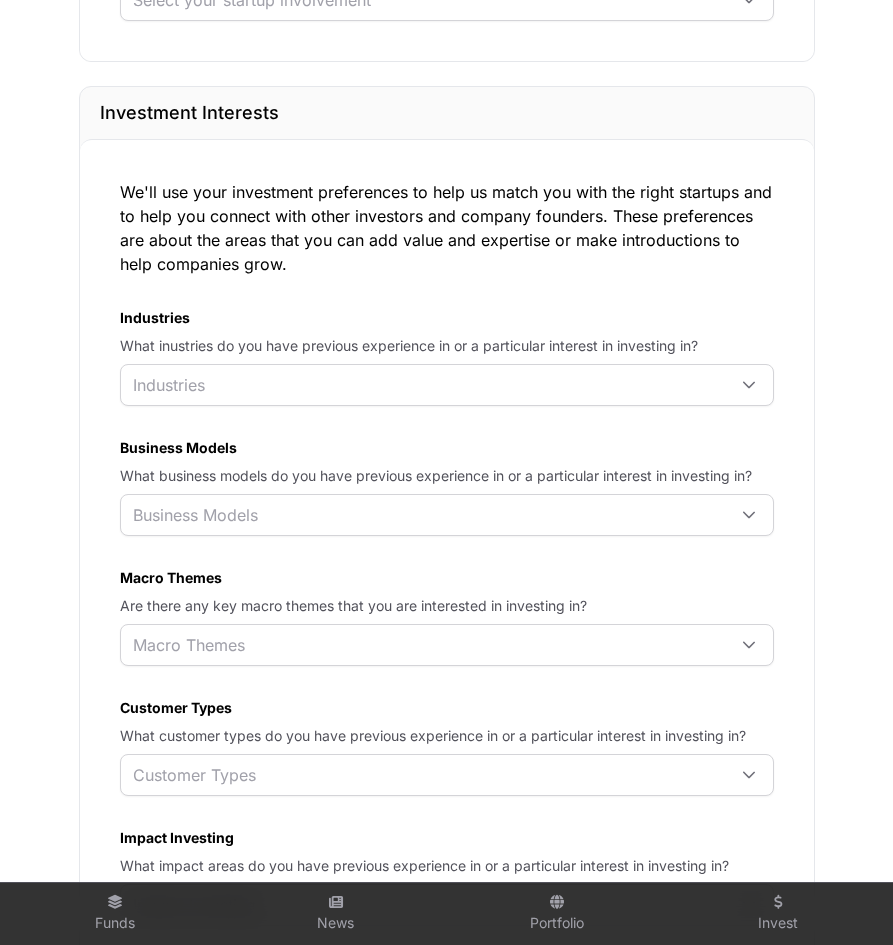 scroll, scrollTop: 0, scrollLeft: 0, axis: both 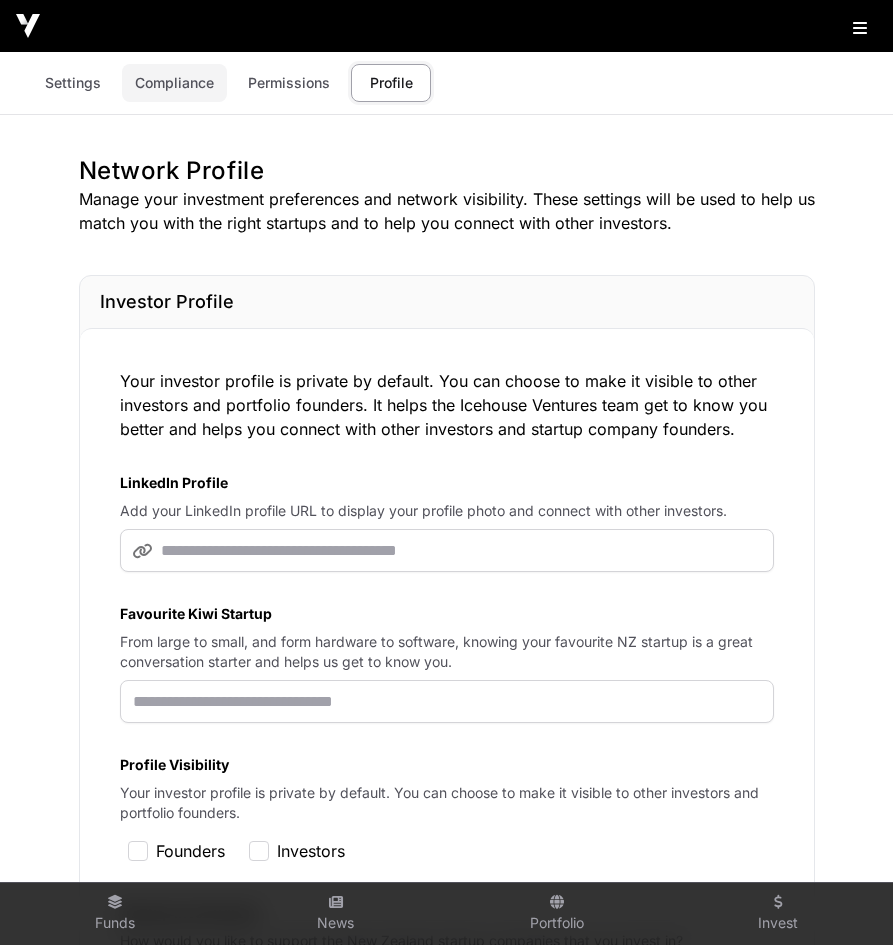 click on "Compliance" 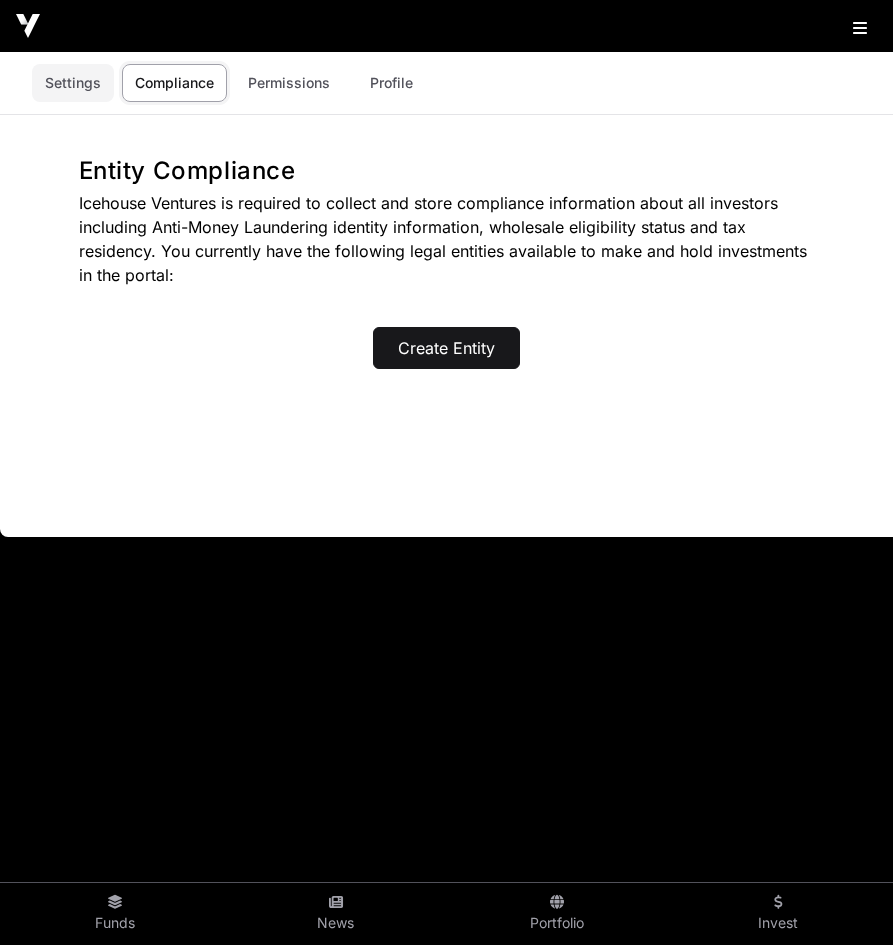 click on "Settings" 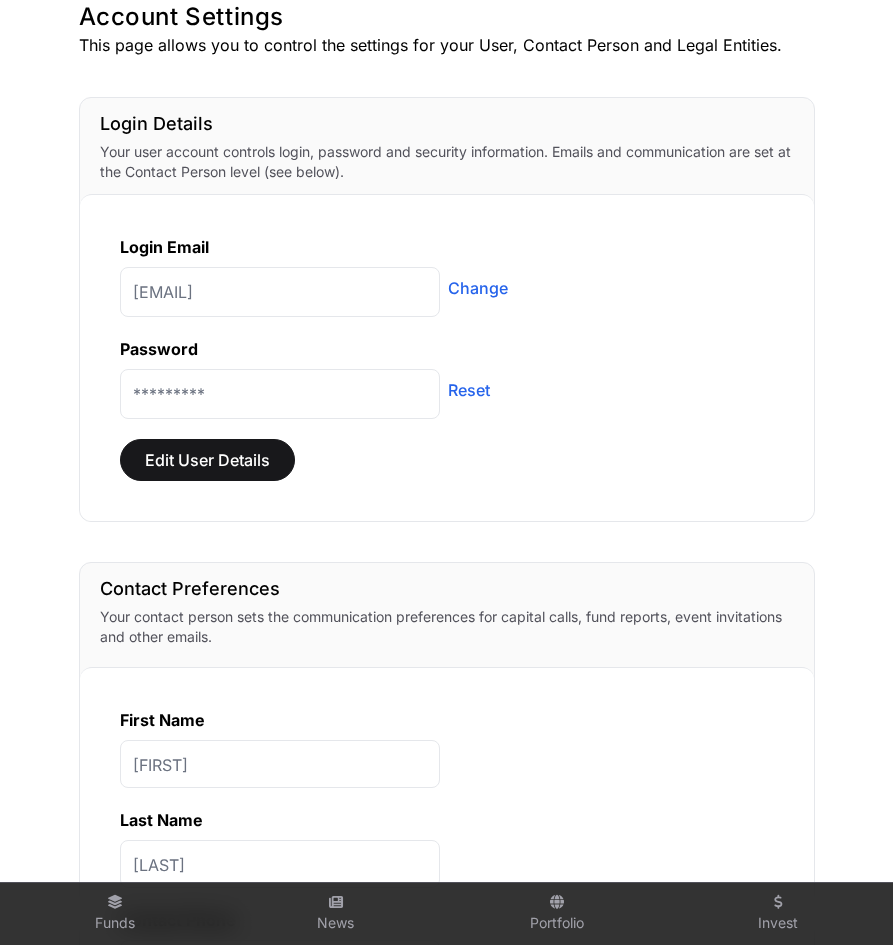 scroll, scrollTop: 0, scrollLeft: 0, axis: both 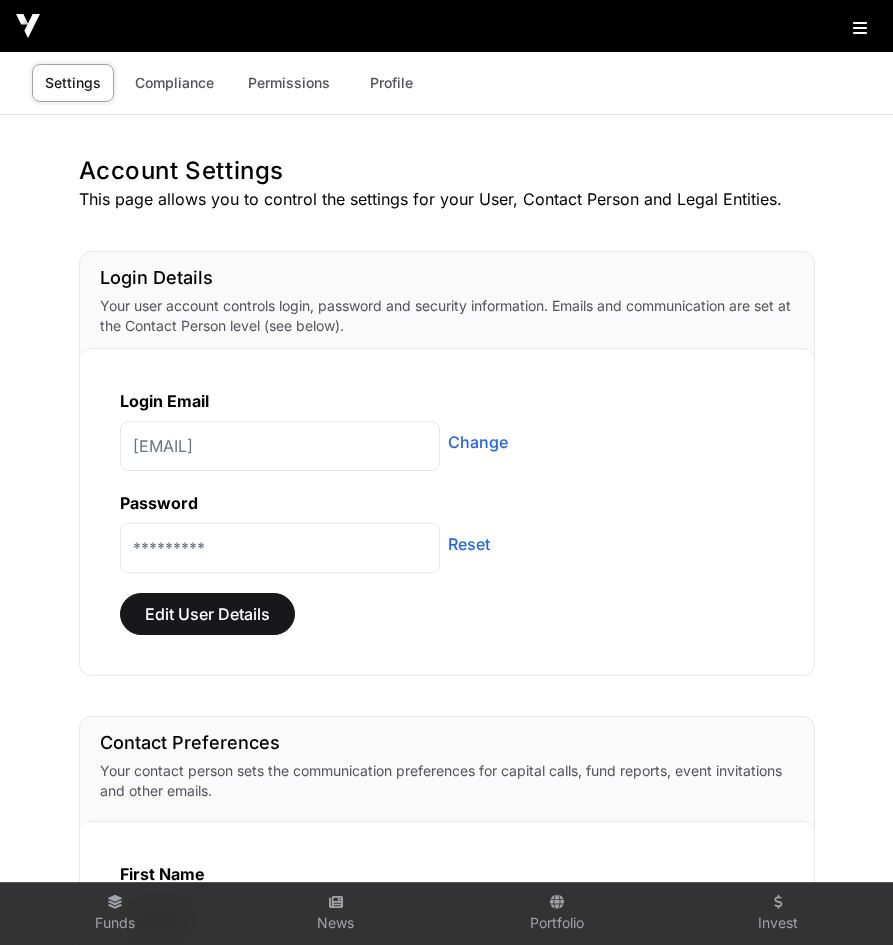 click 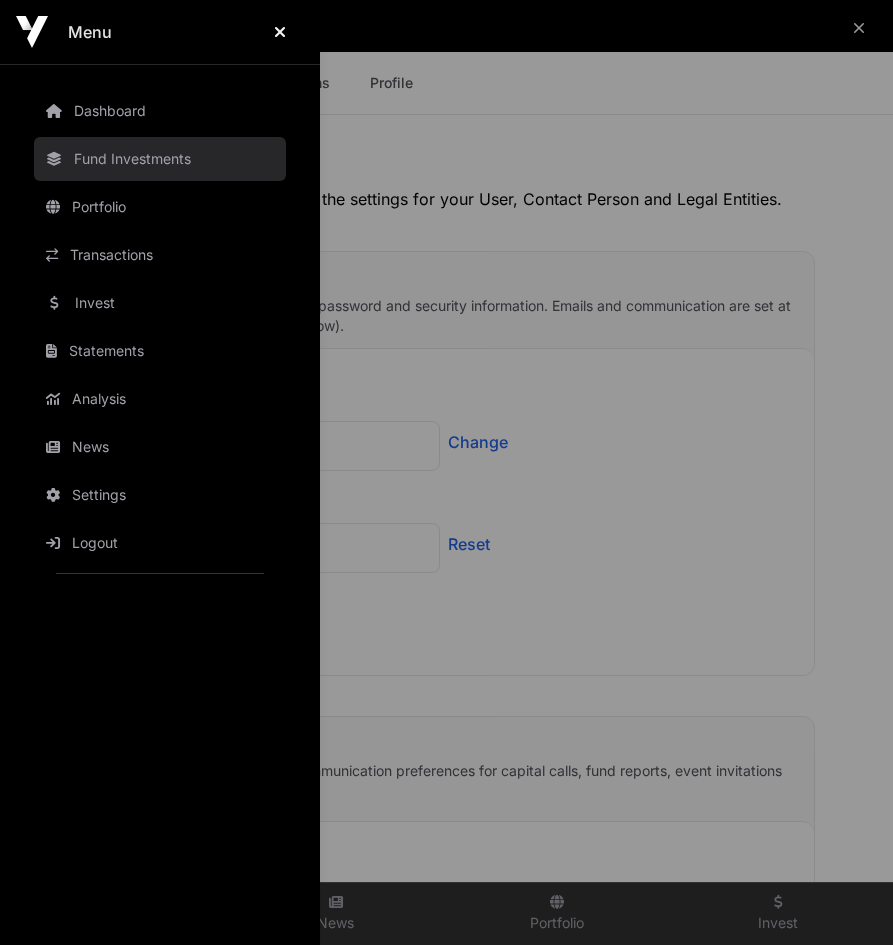 click on "Fund Investments" at bounding box center [160, 159] 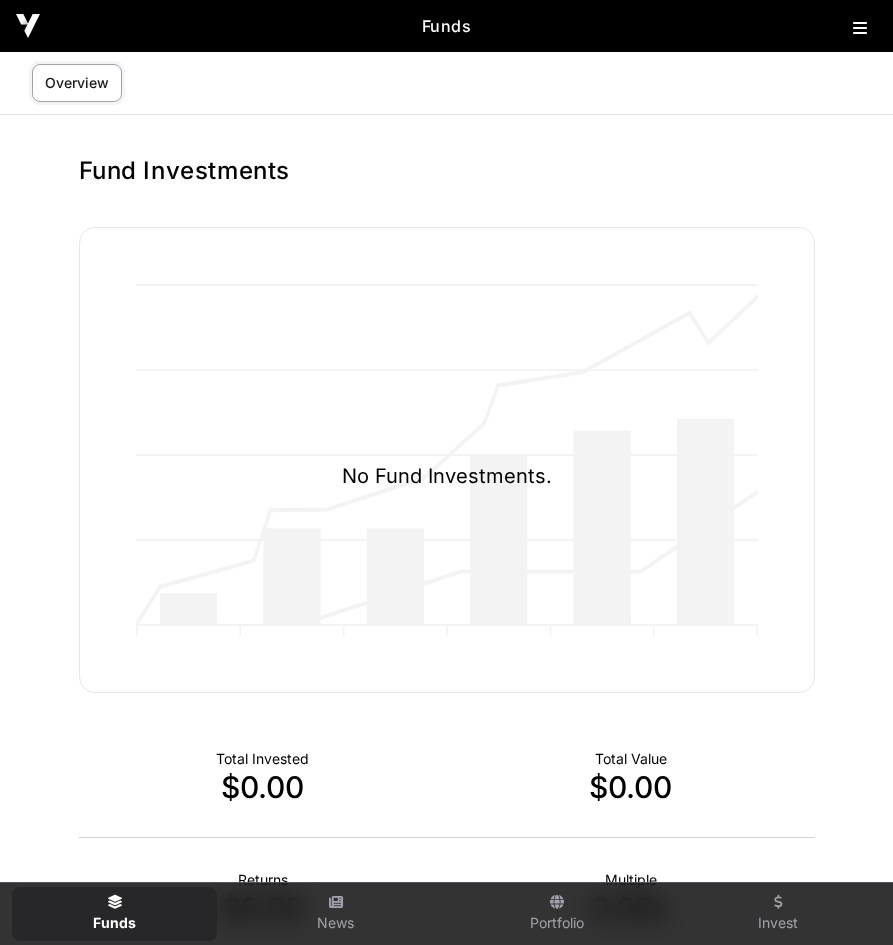 click 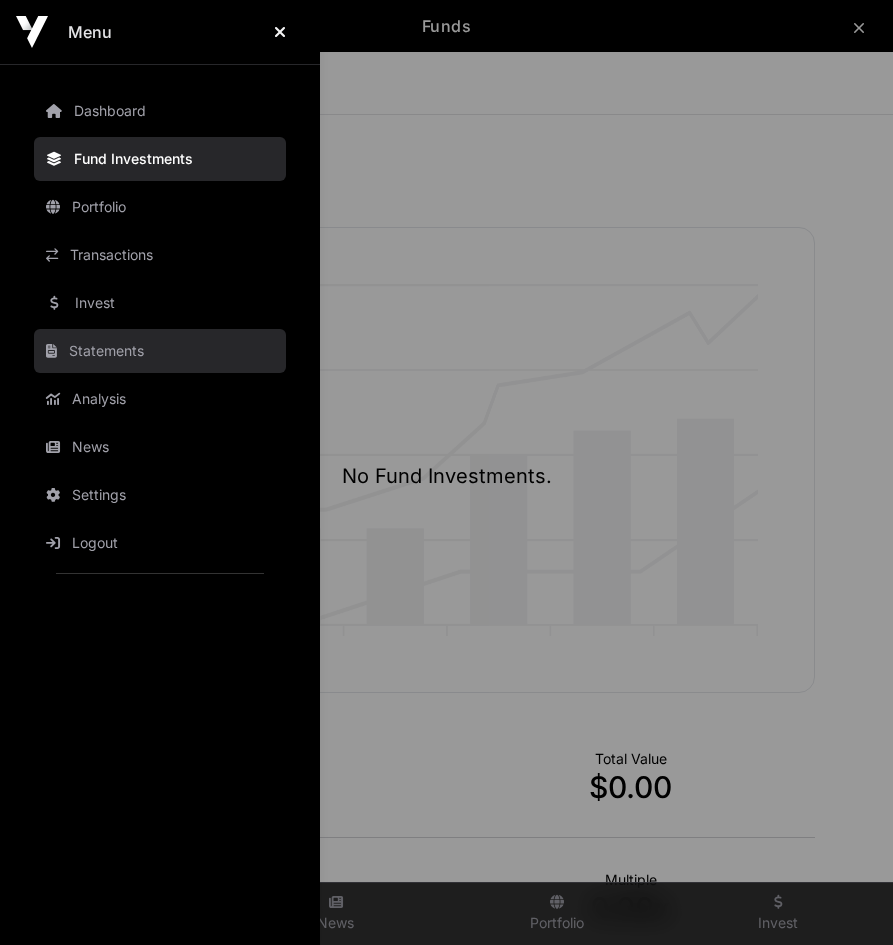 click on "Statements" at bounding box center [160, 351] 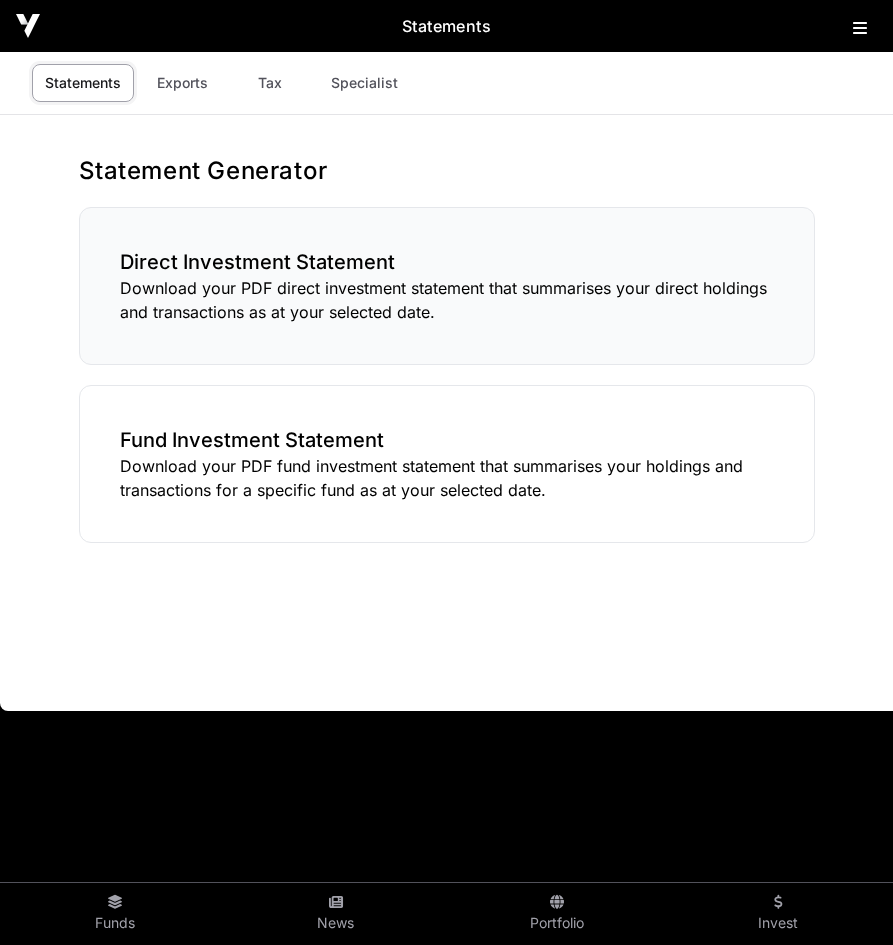 click on "Download your PDF direct investment statement that summarises your direct holdings and transactions as at your selected date." 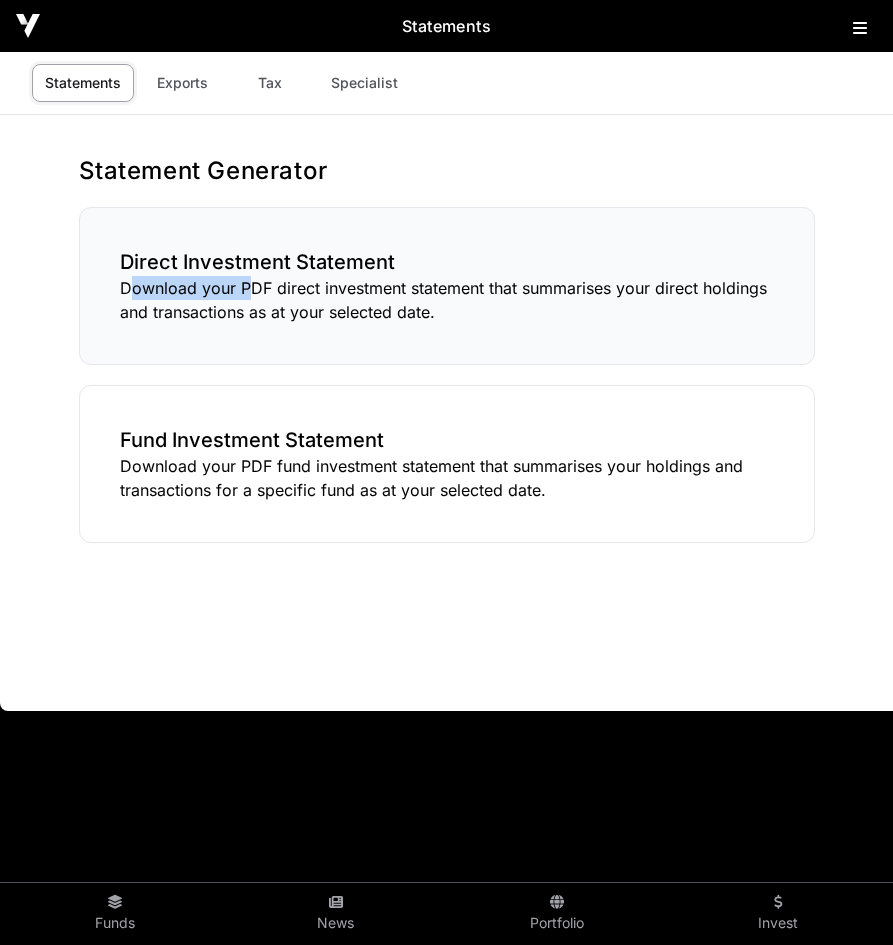 drag, startPoint x: 128, startPoint y: 291, endPoint x: 238, endPoint y: 291, distance: 110 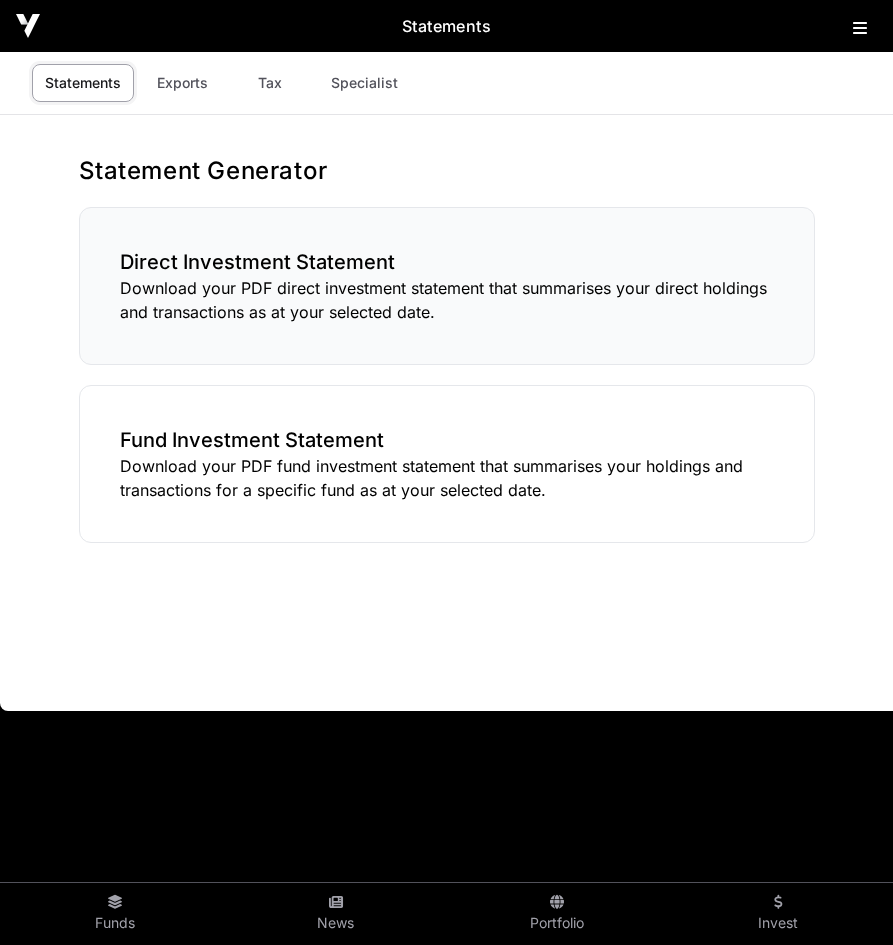 click on "Direct Investment Statement  Download your PDF direct investment statement that summarises your direct holdings and transactions as at your selected date." 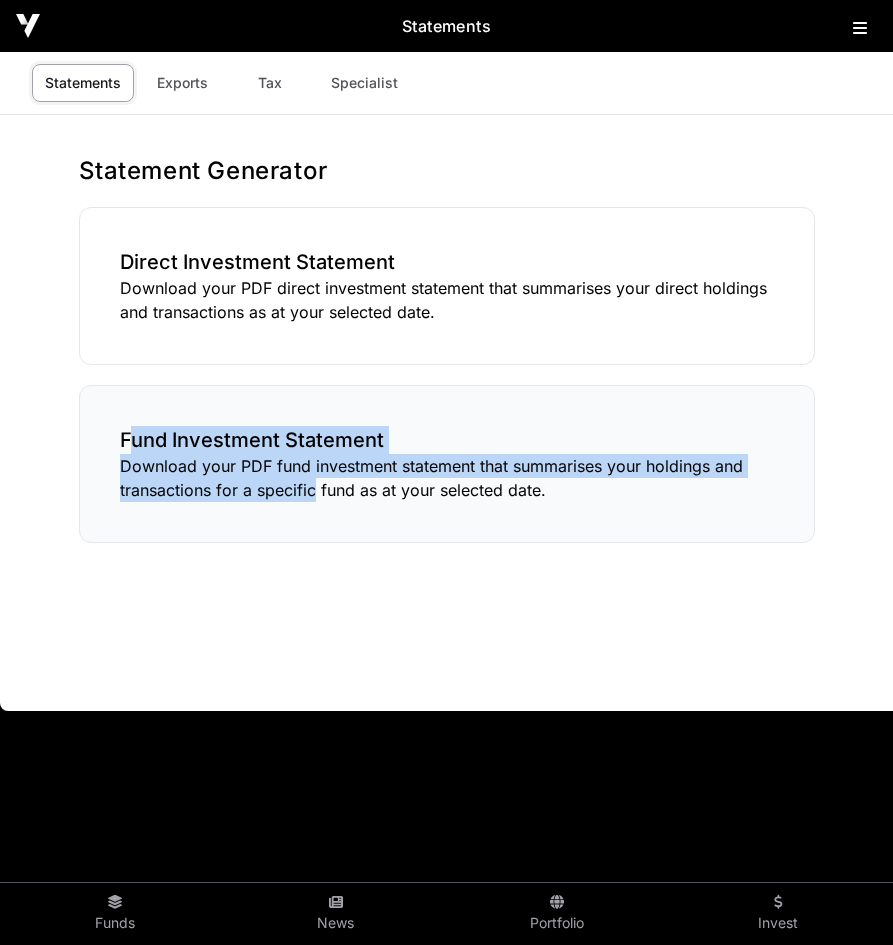 drag, startPoint x: 122, startPoint y: 441, endPoint x: 310, endPoint y: 488, distance: 193.78596 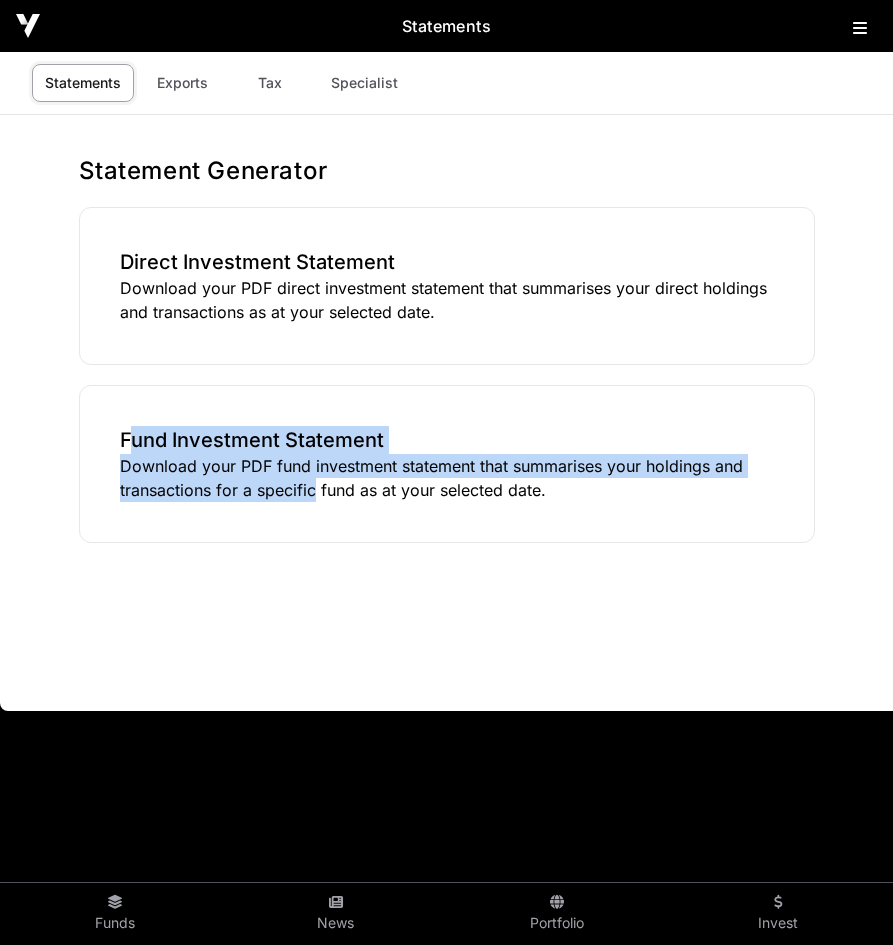 click on "Invest" 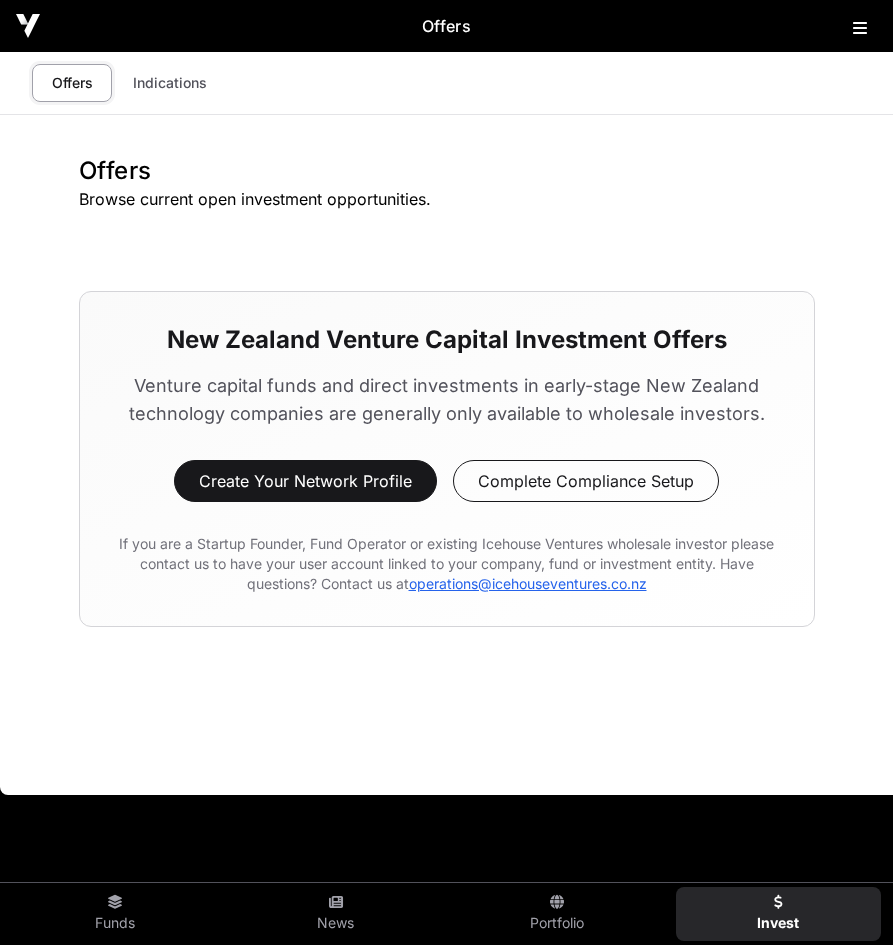 drag, startPoint x: 208, startPoint y: 185, endPoint x: 371, endPoint y: 194, distance: 163.24828 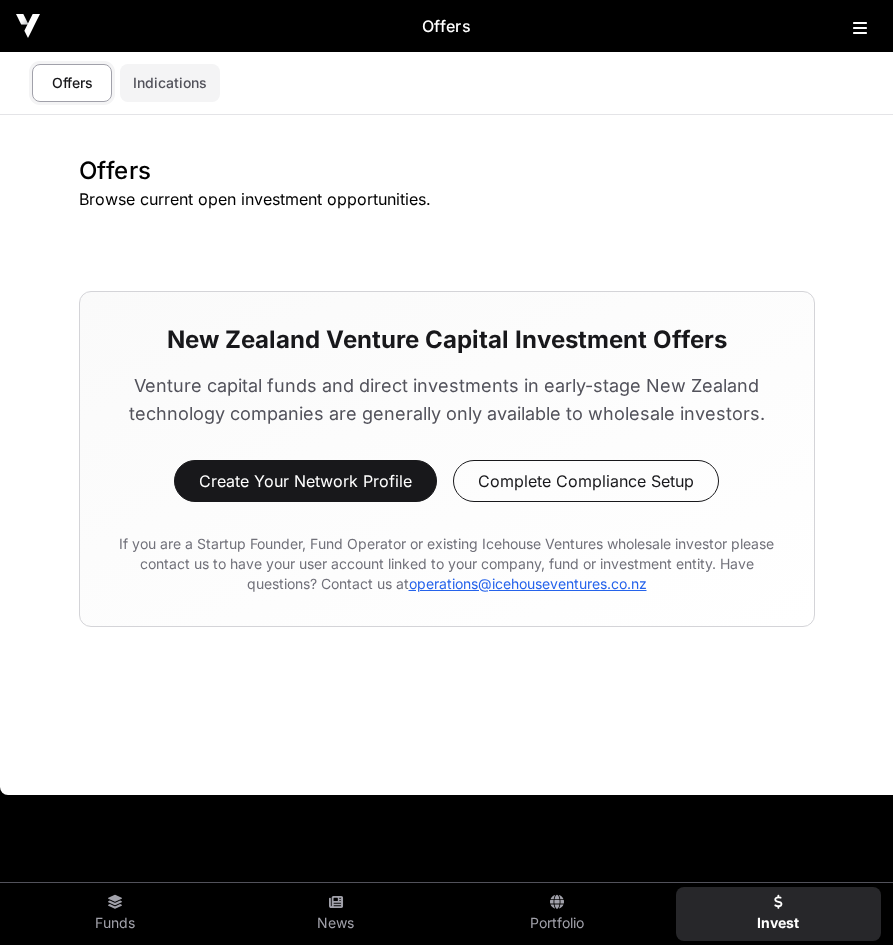 click on "Indications" 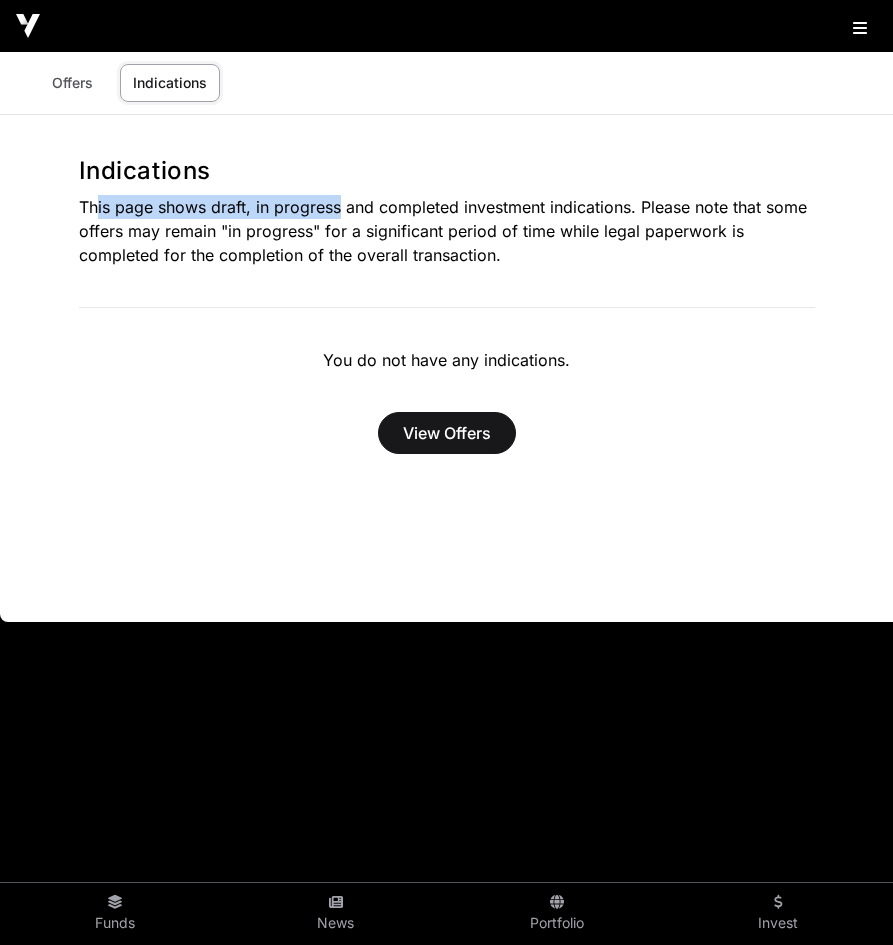 drag, startPoint x: 84, startPoint y: 209, endPoint x: 334, endPoint y: 209, distance: 250 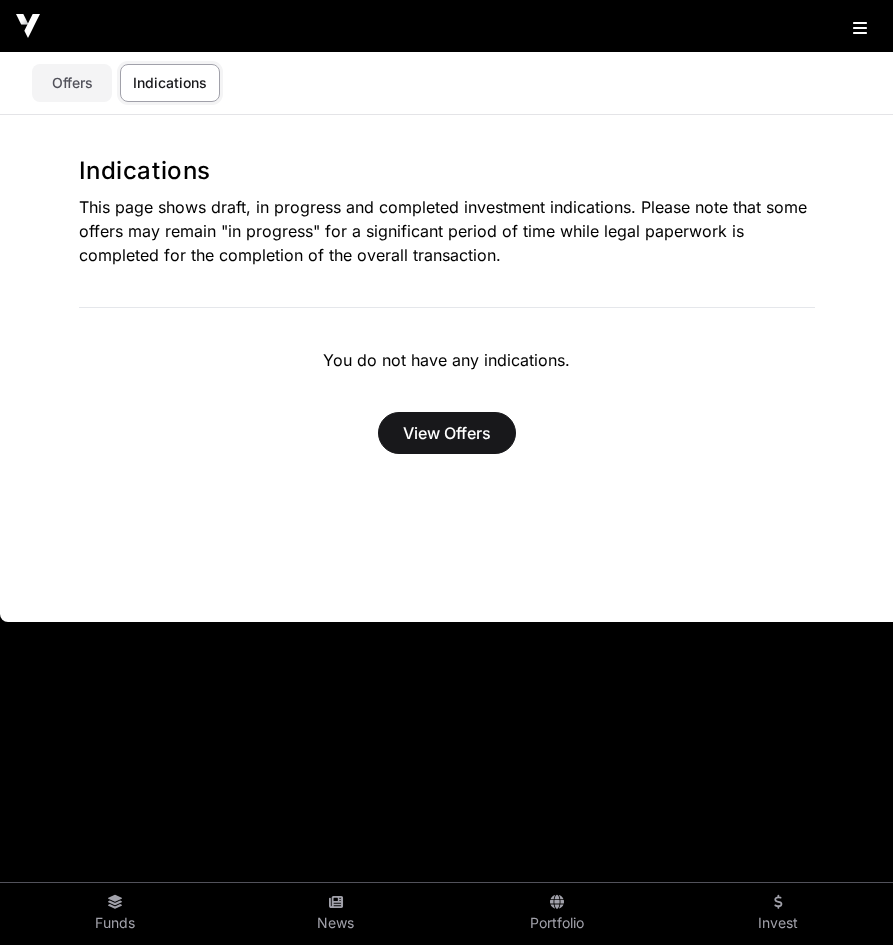 click on "Offers" 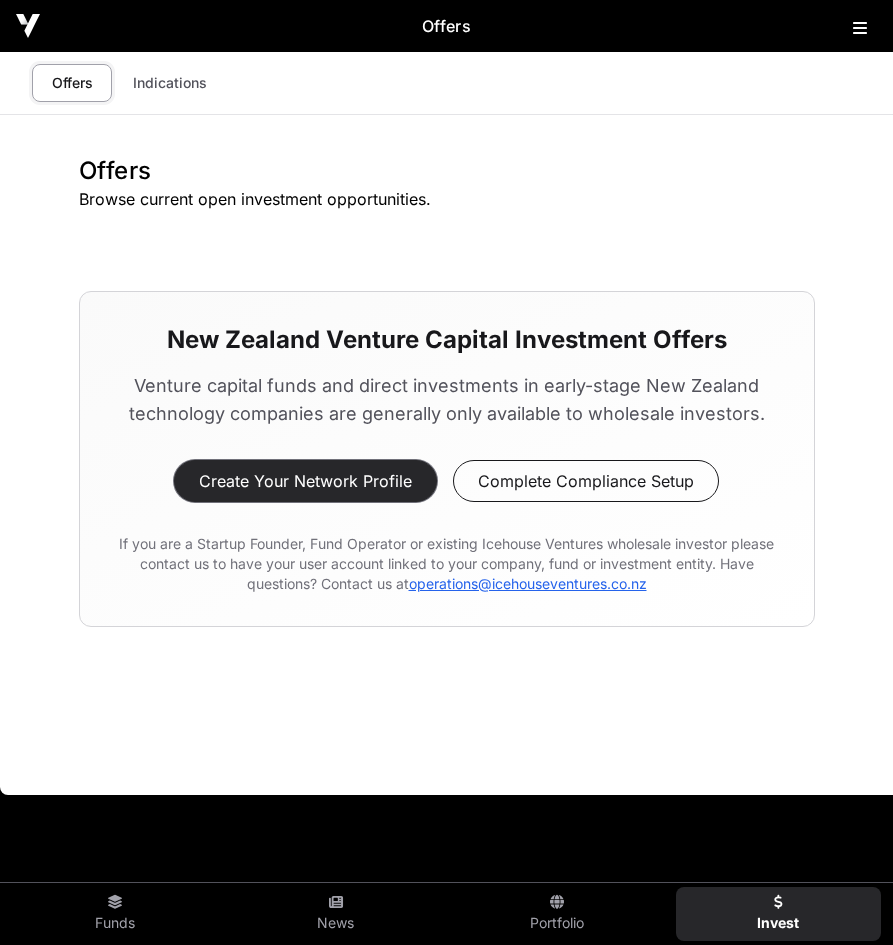 click on "Create Your Network Profile" 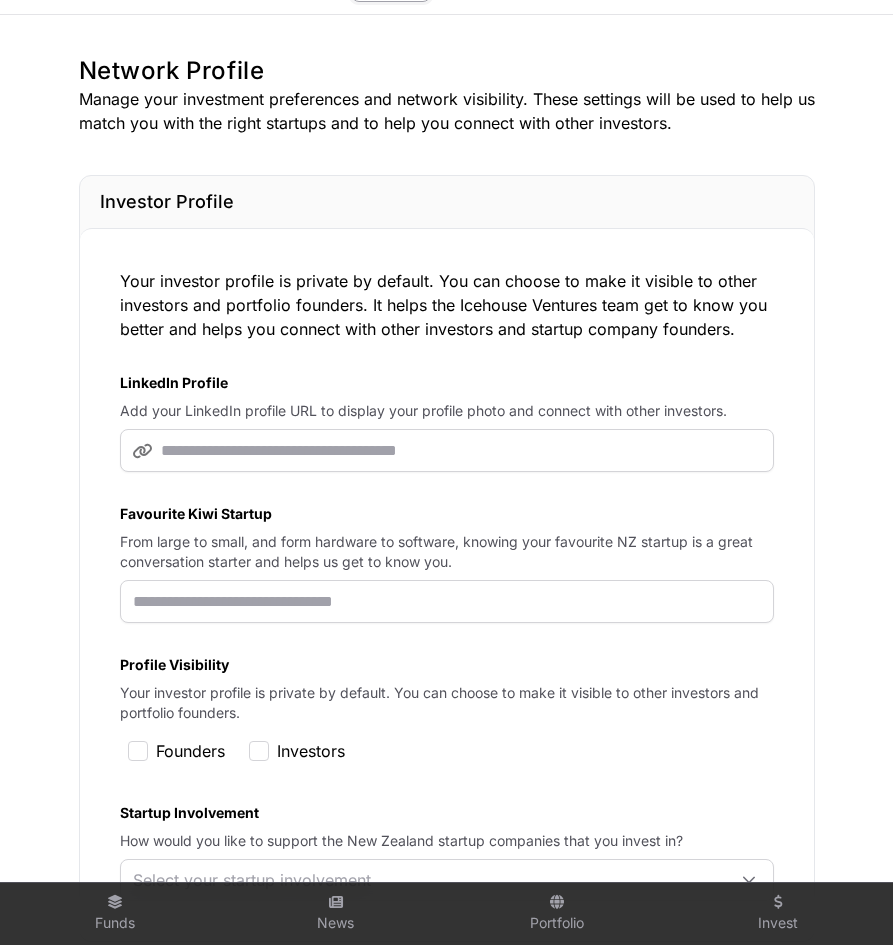 scroll, scrollTop: 109, scrollLeft: 0, axis: vertical 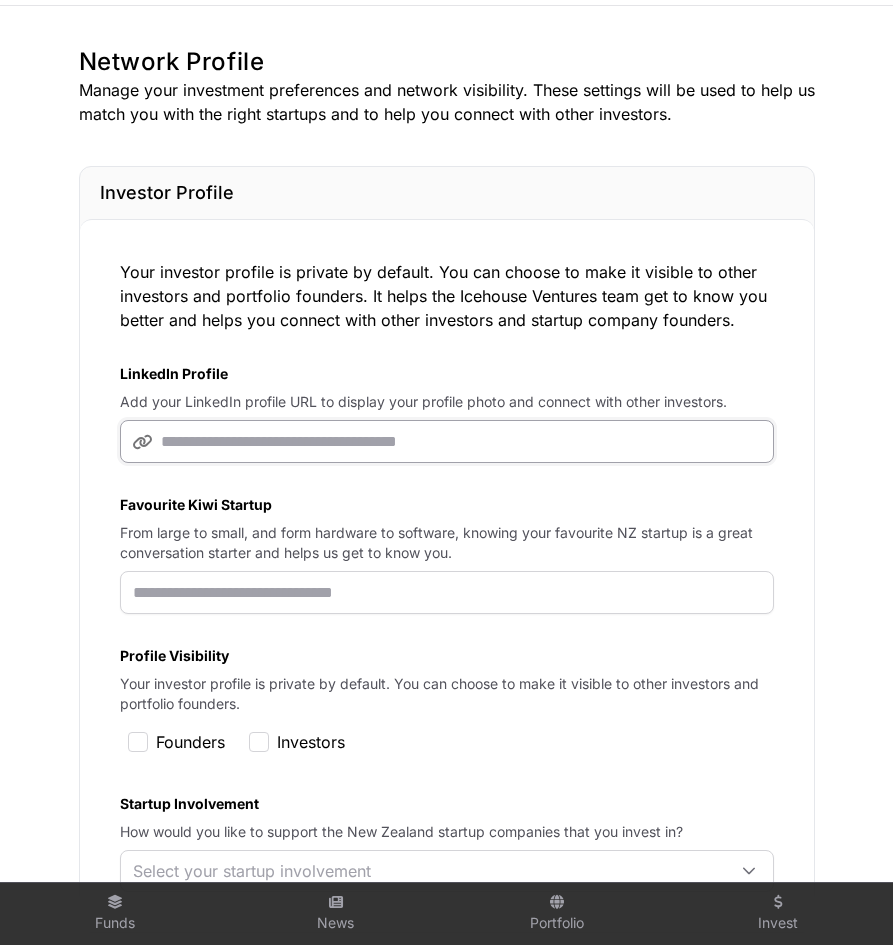 click 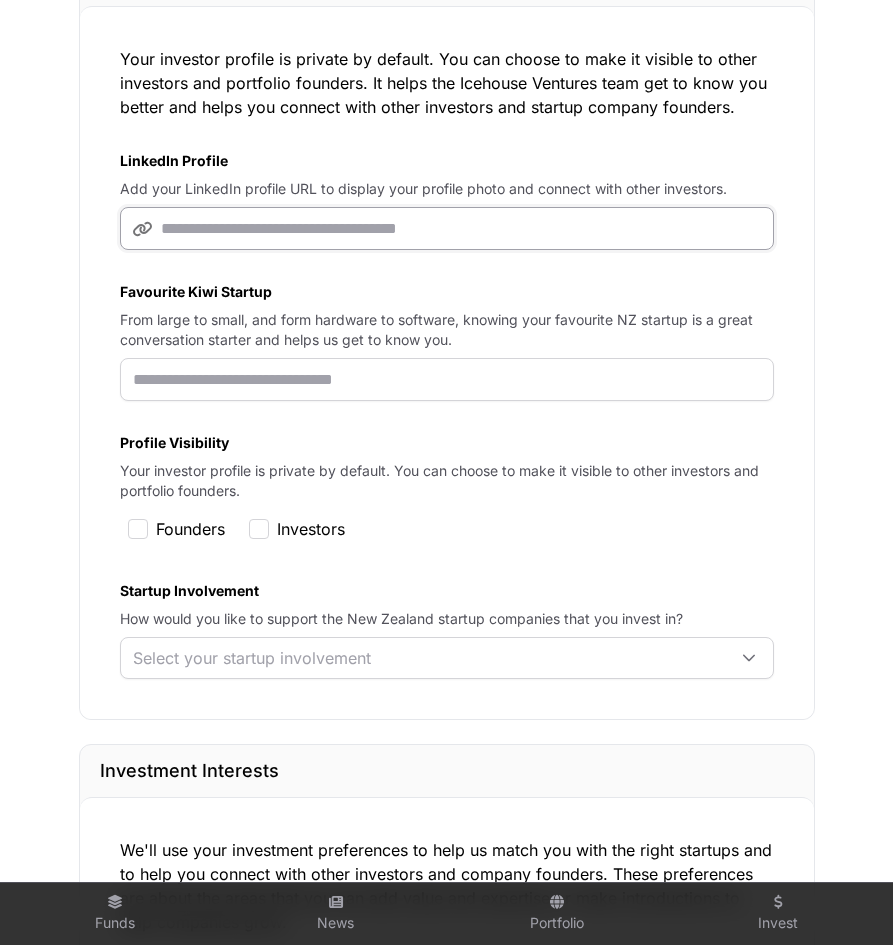 scroll, scrollTop: 333, scrollLeft: 0, axis: vertical 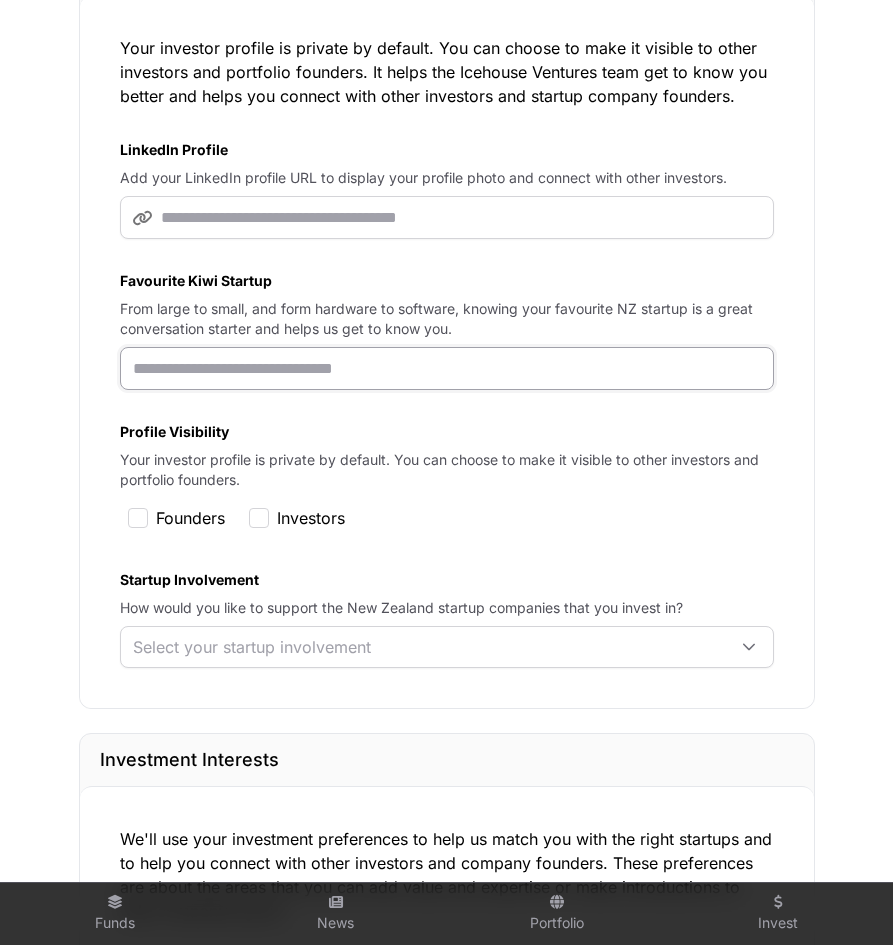 click 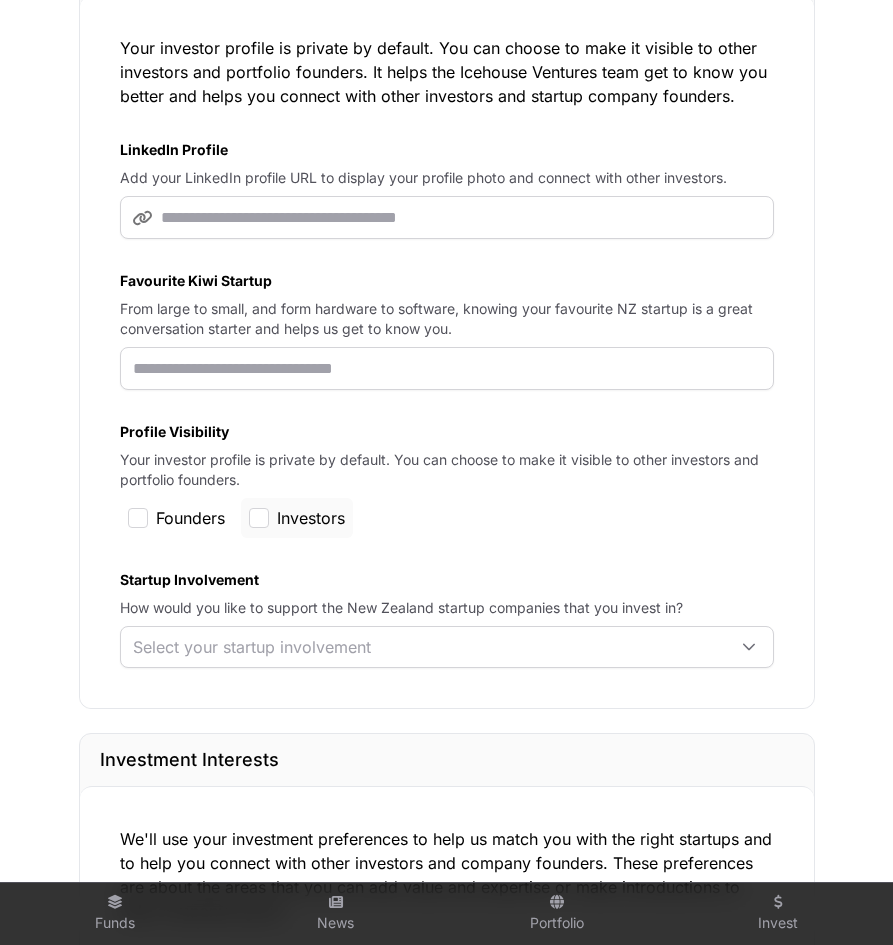 click on "Investors" 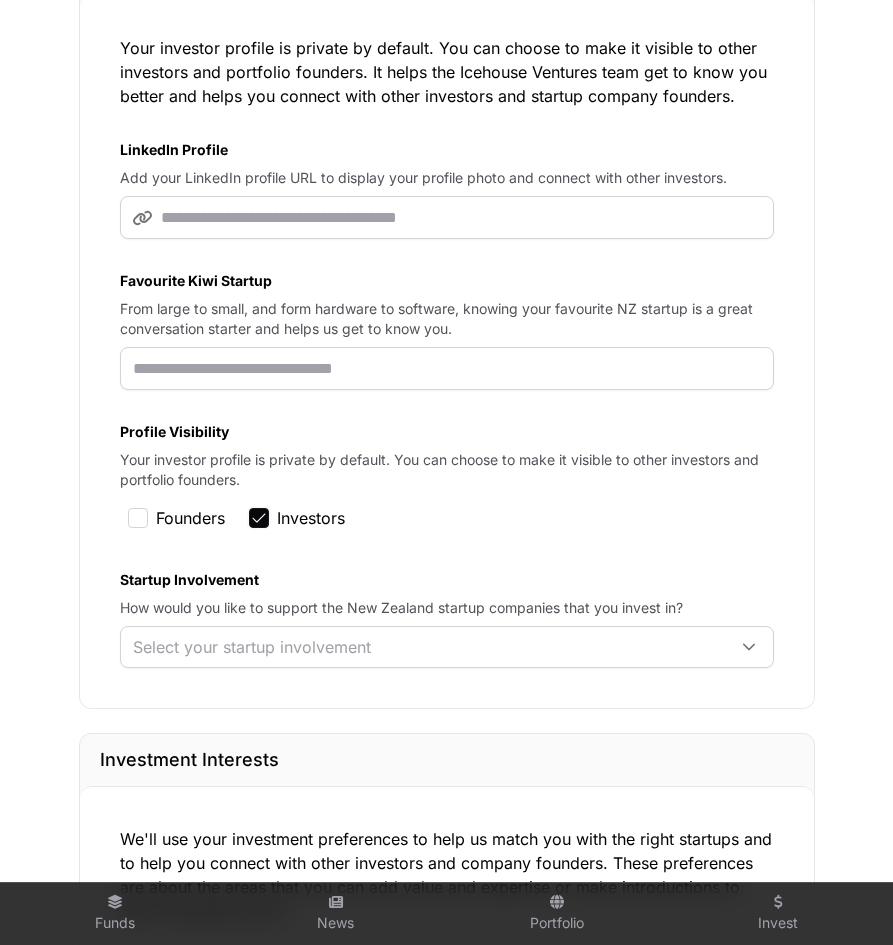 click on "LinkedIn Profile  Add your LinkedIn profile URL to display your profile photo and connect with other investors.  Favourite Kiwi Startup  From large to small, and form hardware to software, knowing your favourite NZ startup is a great conversation starter and helps us get to know you.  Profile Visibility  Your investor profile is private by default. You can choose to make it visible to other investors and portfolio founders.  Founders  Investors  Startup Involvement  How would you like to support the New Zealand startup companies that you invest in?  Select your startup involvement" 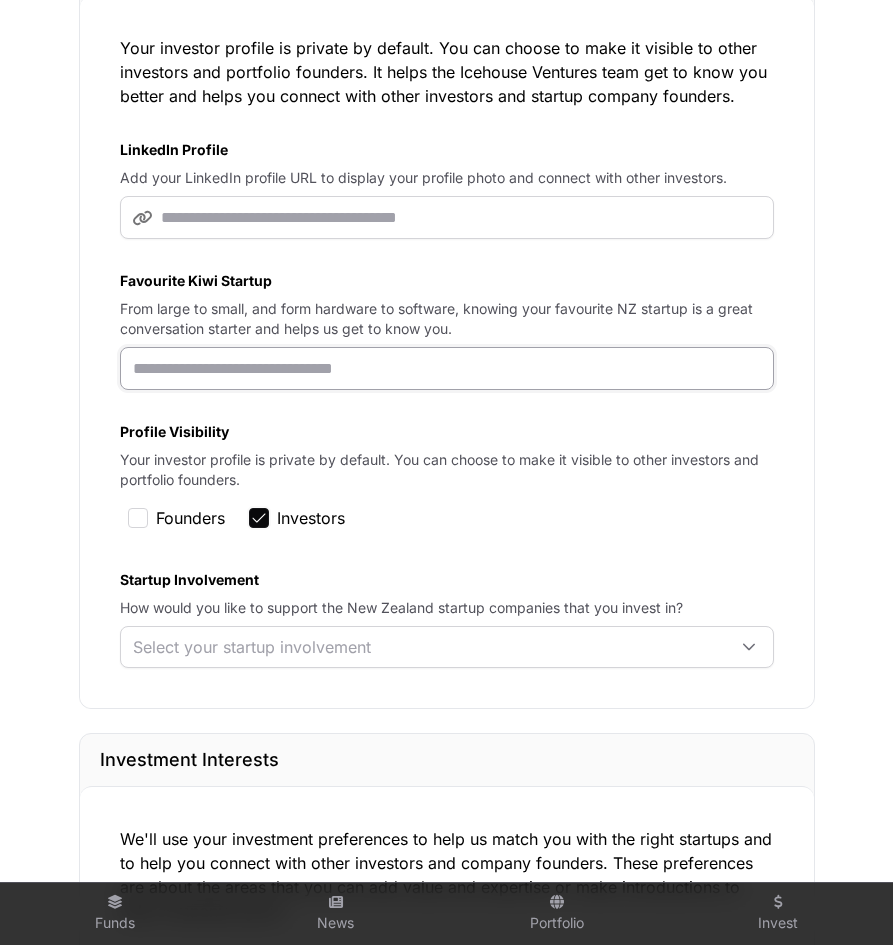 click 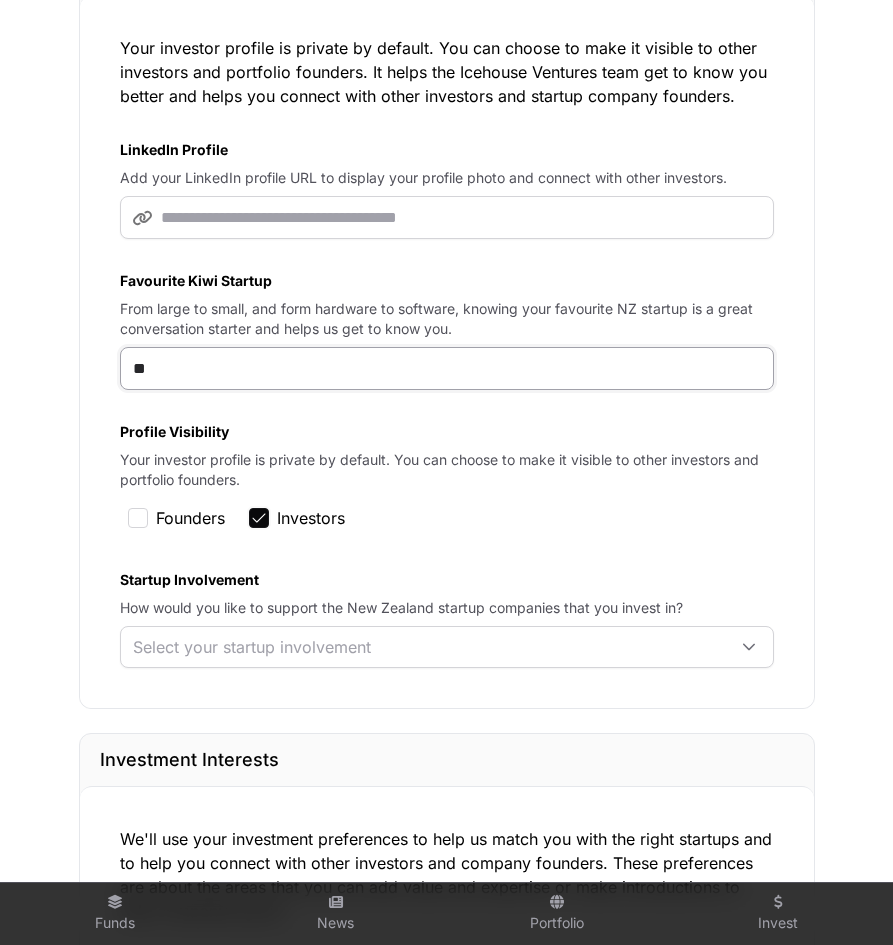 type on "*" 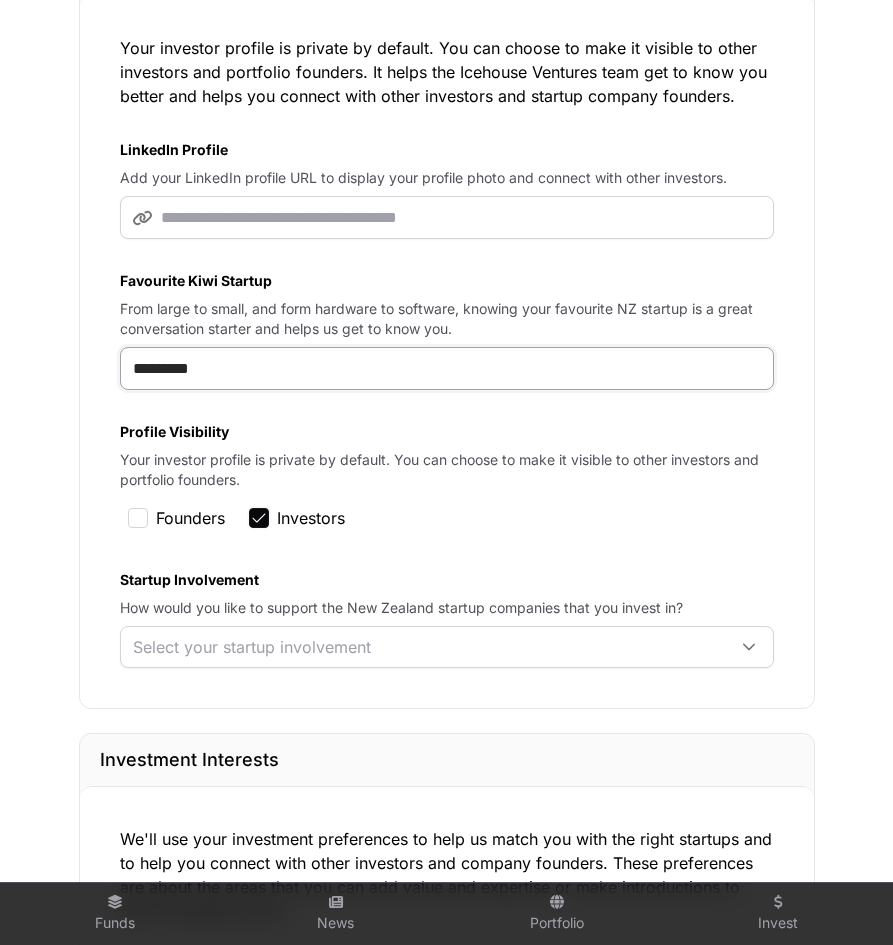 type on "*********" 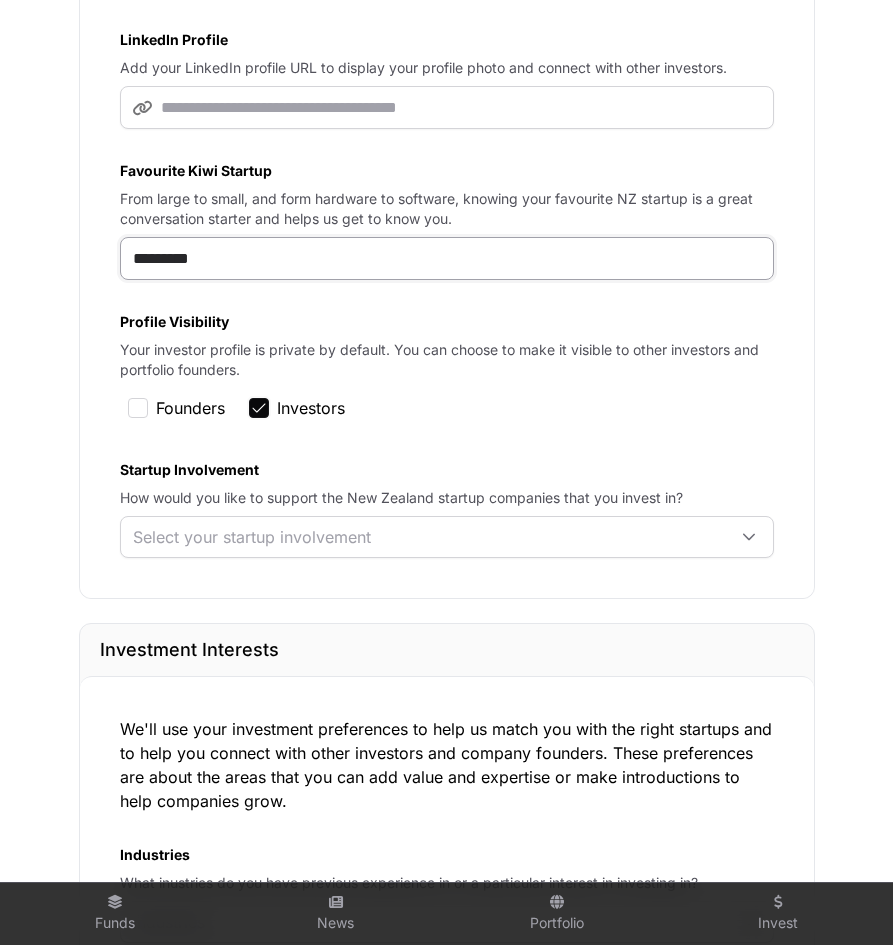scroll, scrollTop: 456, scrollLeft: 0, axis: vertical 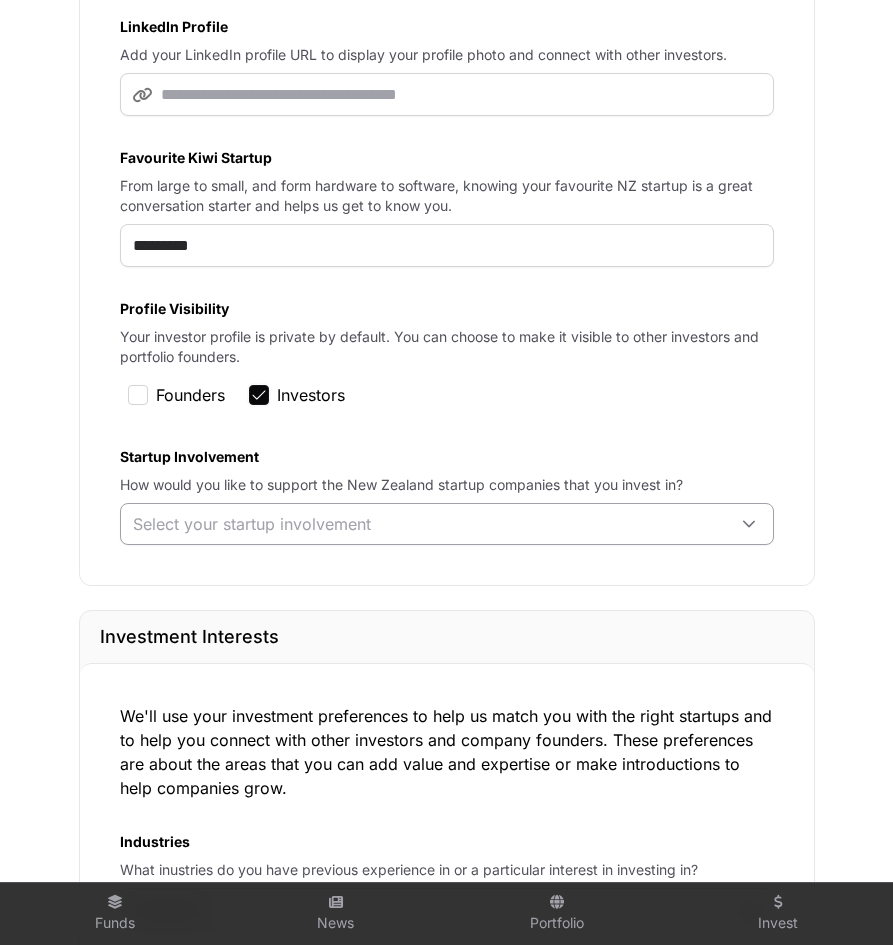 click on "Select your startup involvement" 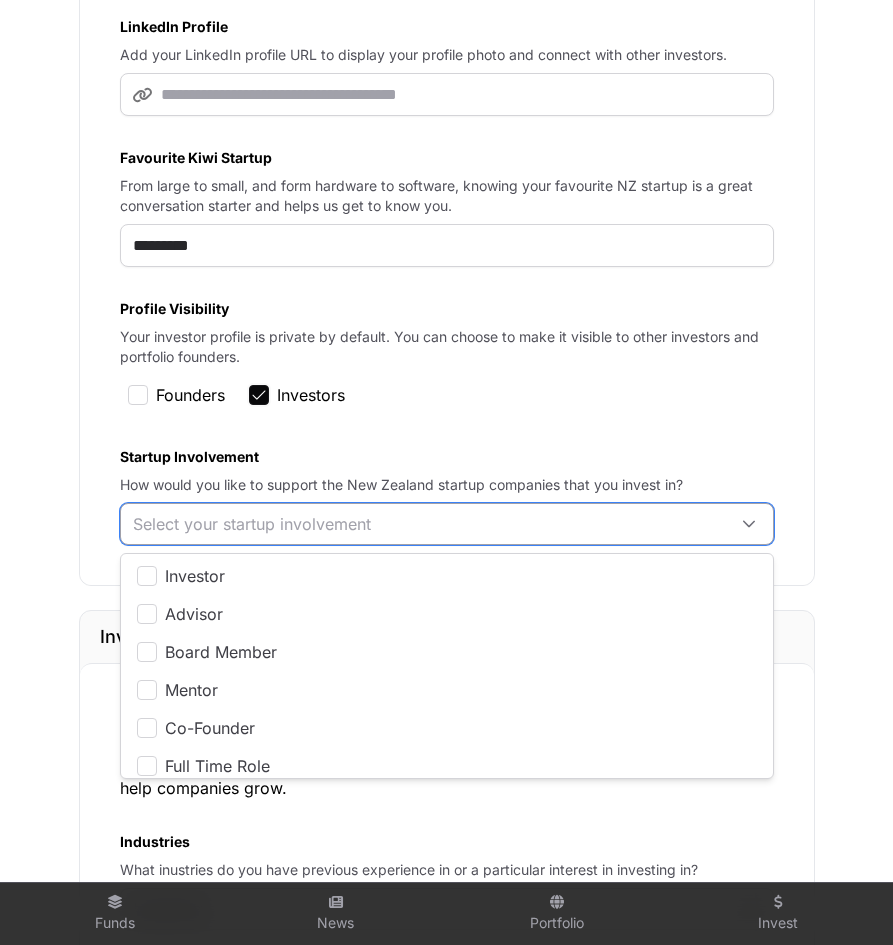 scroll, scrollTop: 20, scrollLeft: 13, axis: both 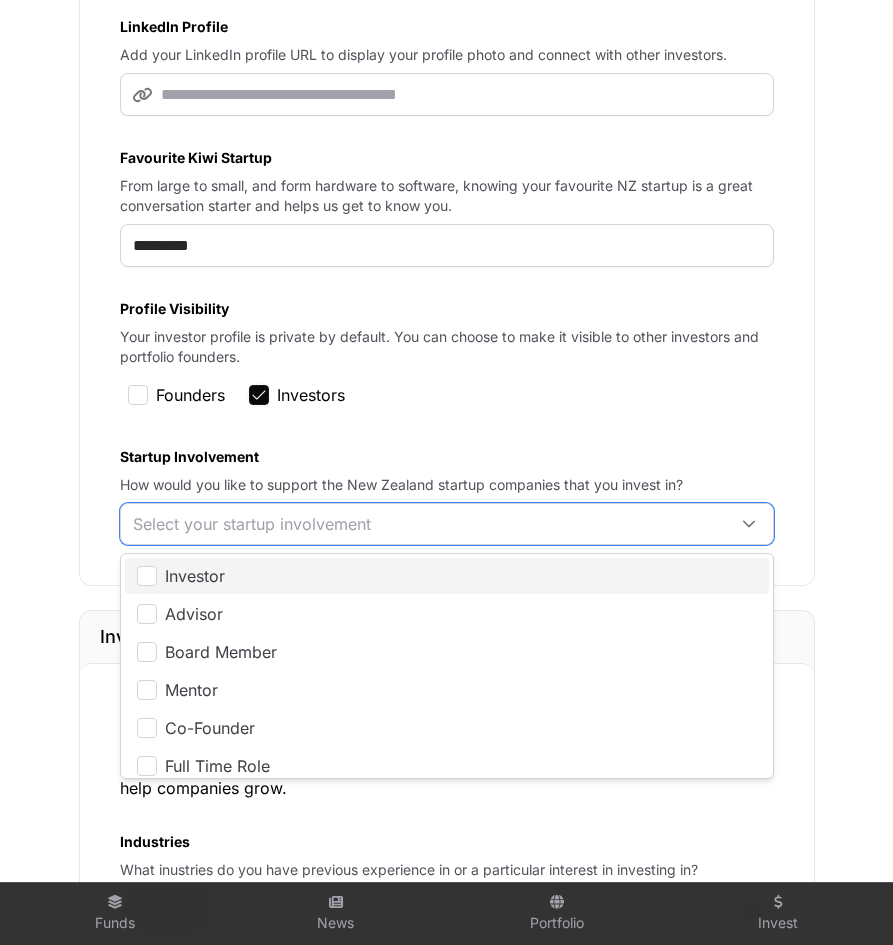 click on "Investor" 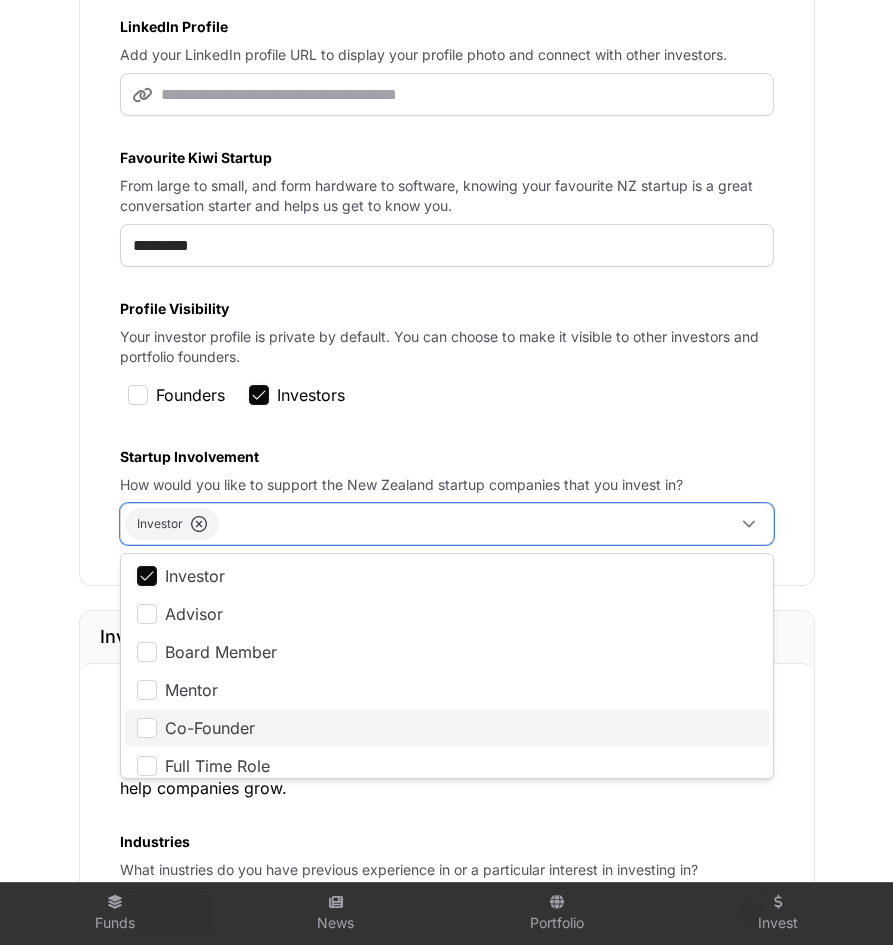 scroll, scrollTop: 10, scrollLeft: 0, axis: vertical 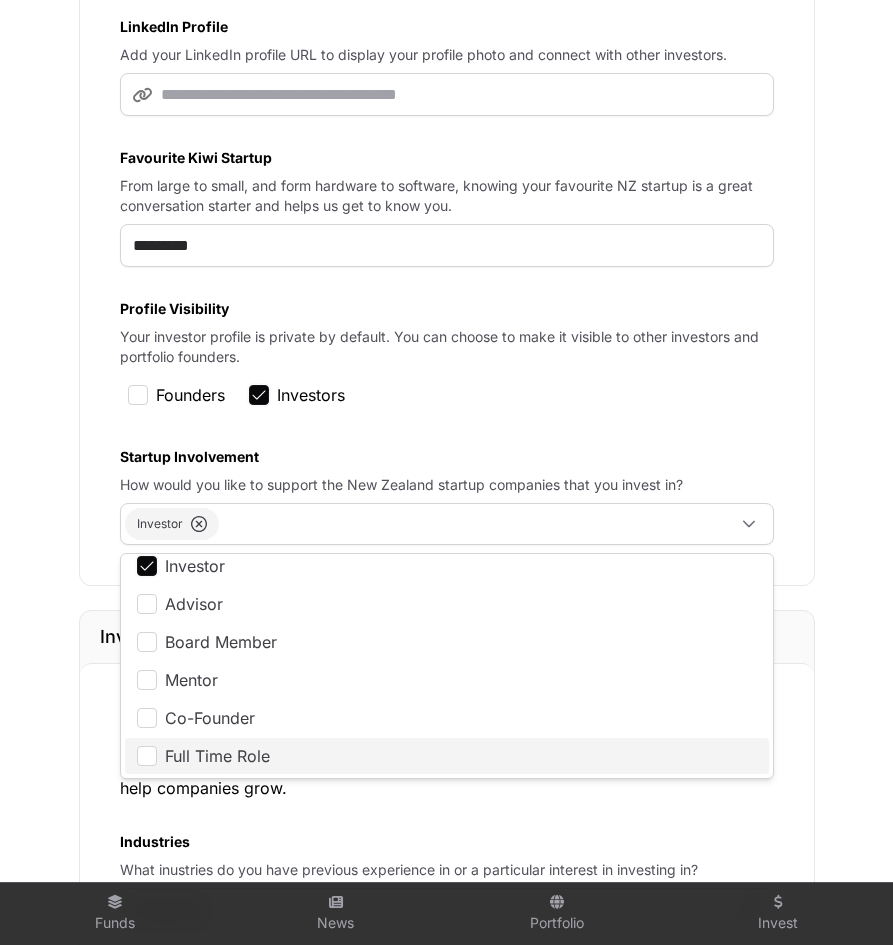 click on "Full Time Role" 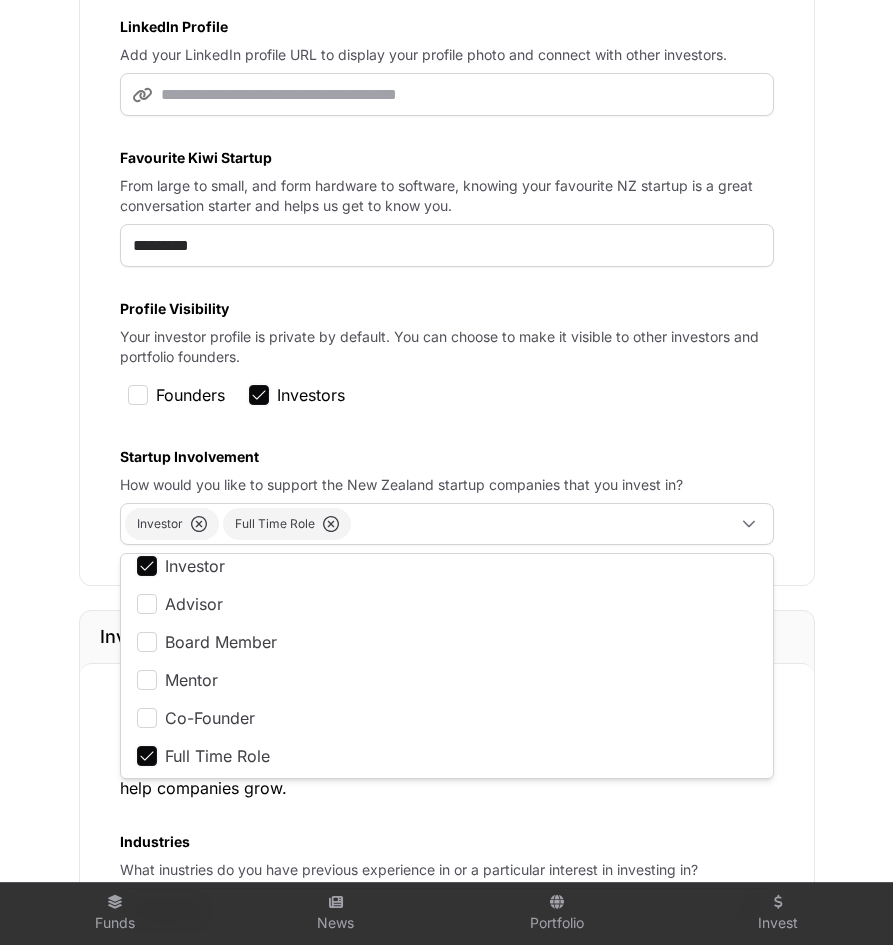 click on "Full Time Role" 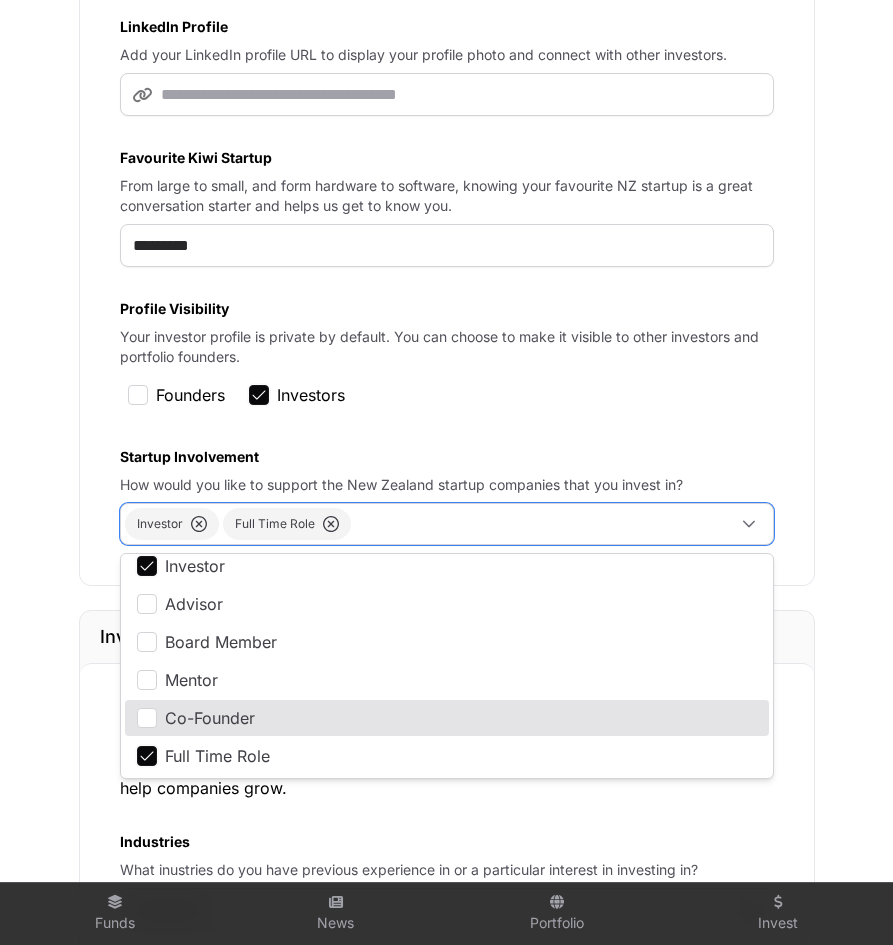 click on "Investor Profile   Your investor profile is private by default. You can choose to make it visible to other investors and portfolio founders. It helps the Icehouse Ventures team get to know you better and helps you connect with other investors and startup company founders.  LinkedIn Profile  Add your LinkedIn profile URL to display your profile photo and connect with other investors.  Favourite Kiwi Startup  From large to small, and form hardware to software, knowing your favourite NZ startup is a great conversation starter and helps us get to know you.  Profile Visibility  Your investor profile is private by default. You can choose to make it visible to other investors and portfolio founders.  Founders  Investors  Startup Involvement  How would you like to support the New Zealand startup companies that you invest in?  Investor Full Time Role  Investment Interests  Industries  What inustries do you have previous experience in or a particular interest in investing in?  Industries Business Models Idea" 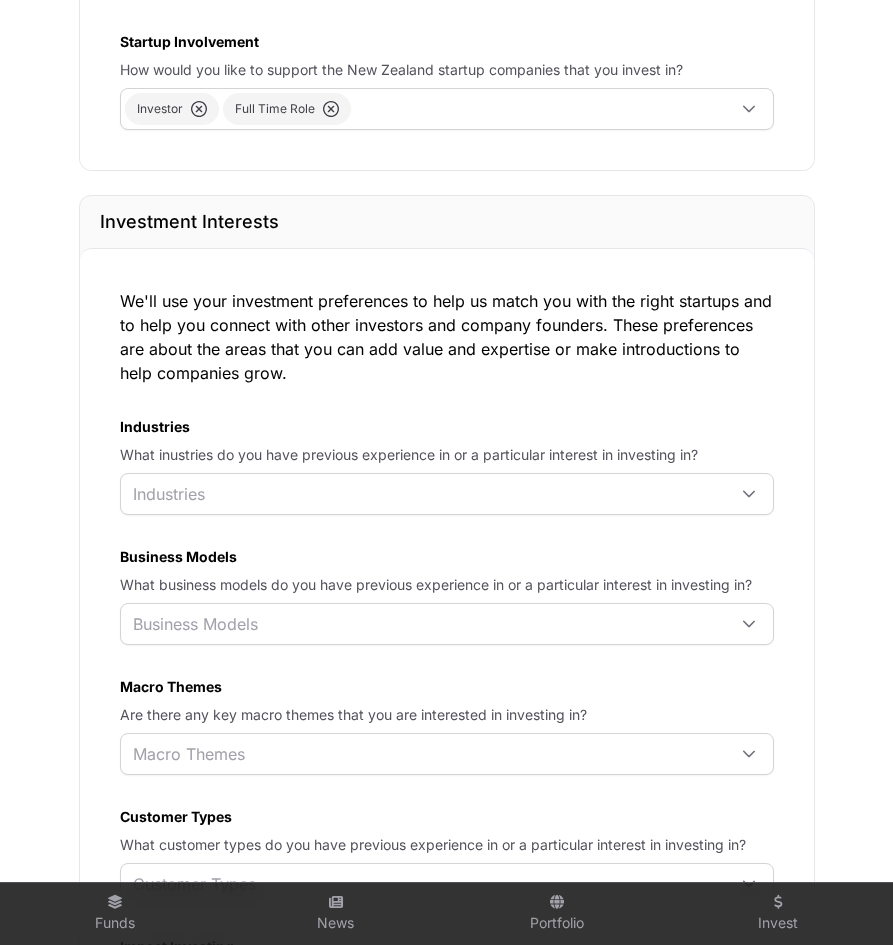scroll, scrollTop: 874, scrollLeft: 0, axis: vertical 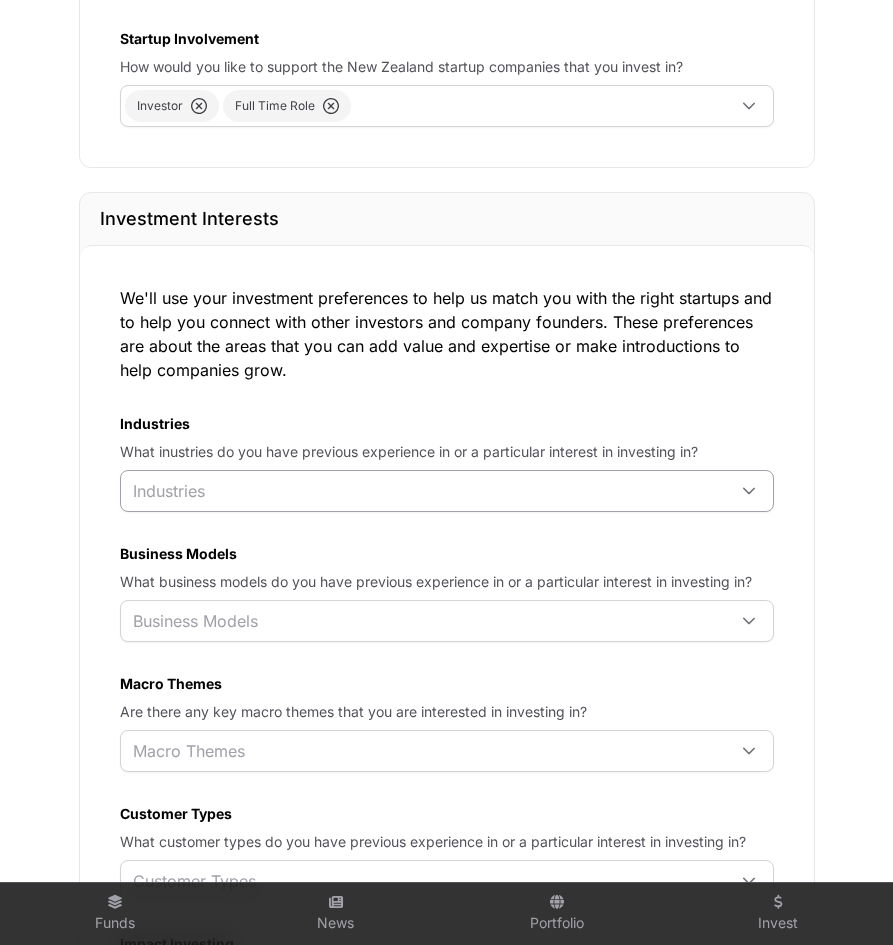 click on "Industries" 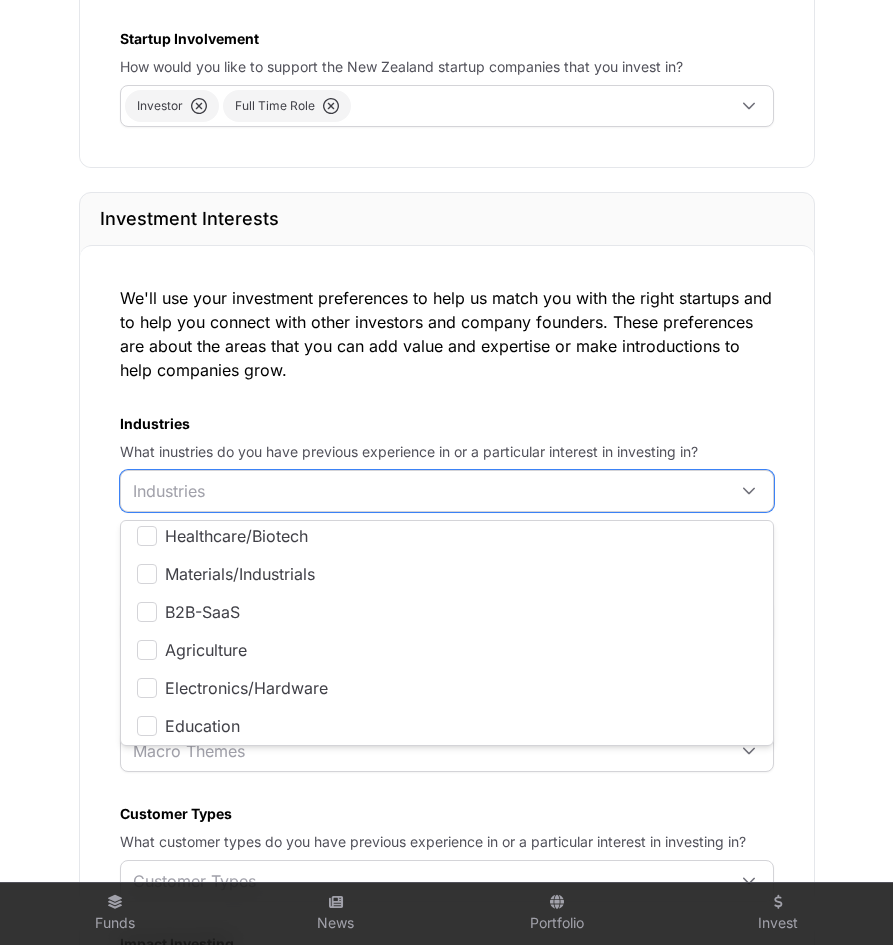scroll, scrollTop: 237, scrollLeft: 0, axis: vertical 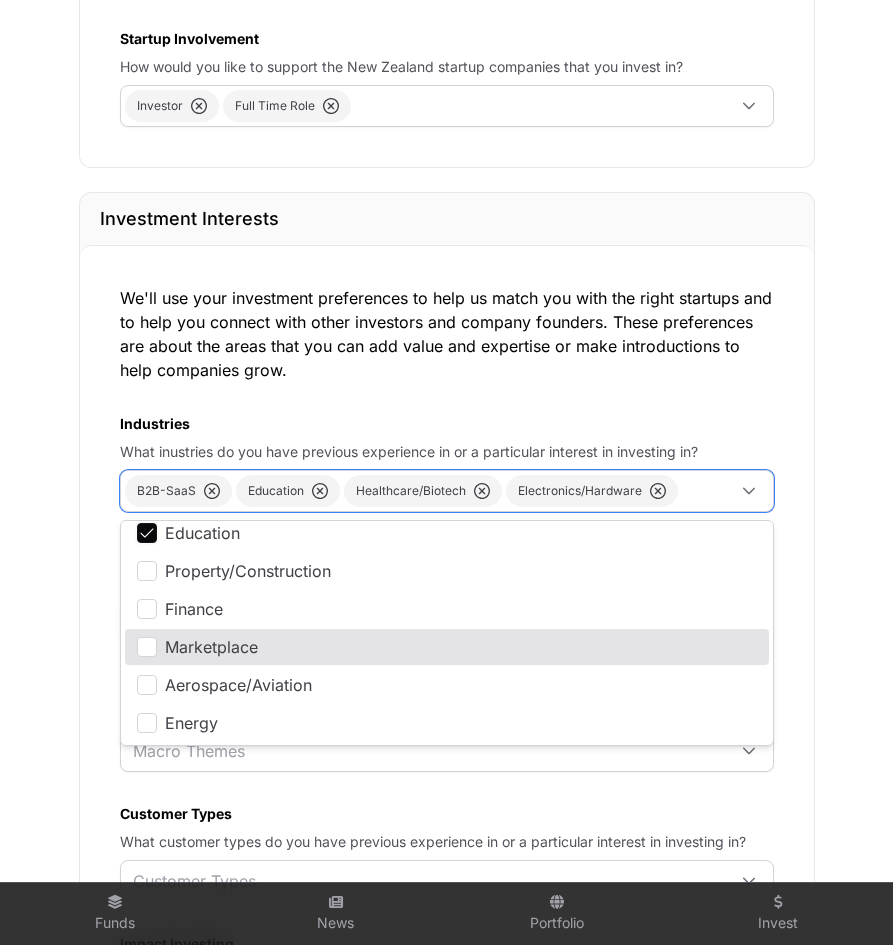 click on "Network Profile   Manage your investment preferences and network visibility. These settings will be used to help us match you with the right startups and to help you connect with other investors.   Investor Profile   Your investor profile is private by default. You can choose to make it visible to other investors and portfolio founders. It helps the Icehouse Ventures team get to know you better and helps you connect with other investors and startup company founders.  LinkedIn Profile  Add your LinkedIn profile URL to display your profile photo and connect with other investors.  Favourite Kiwi Startup  From large to small, and form hardware to software, knowing your favourite NZ startup is a great conversation starter and helps us get to know you.  Profile Visibility  Your investor profile is private by default. You can choose to make it visible to other investors and portfolio founders.  Founders  Investors  Startup Involvement Investor Full Time Role  Investment Interests  Industries B2B-SaaS Idea" 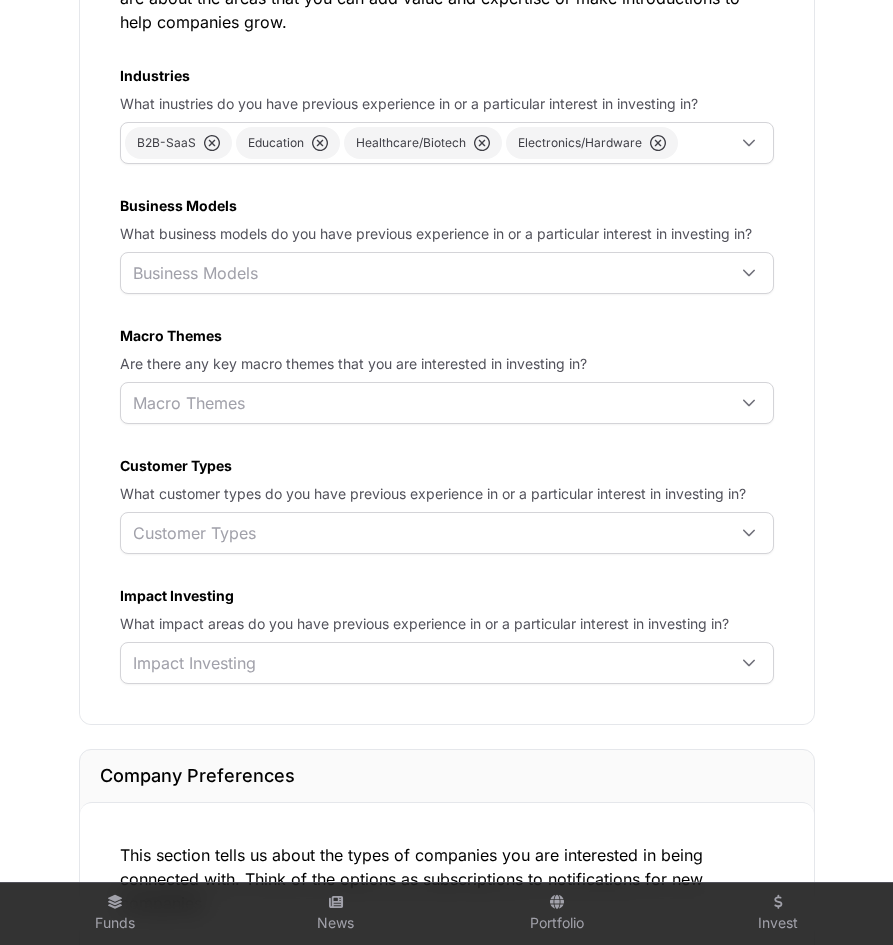scroll, scrollTop: 1226, scrollLeft: 0, axis: vertical 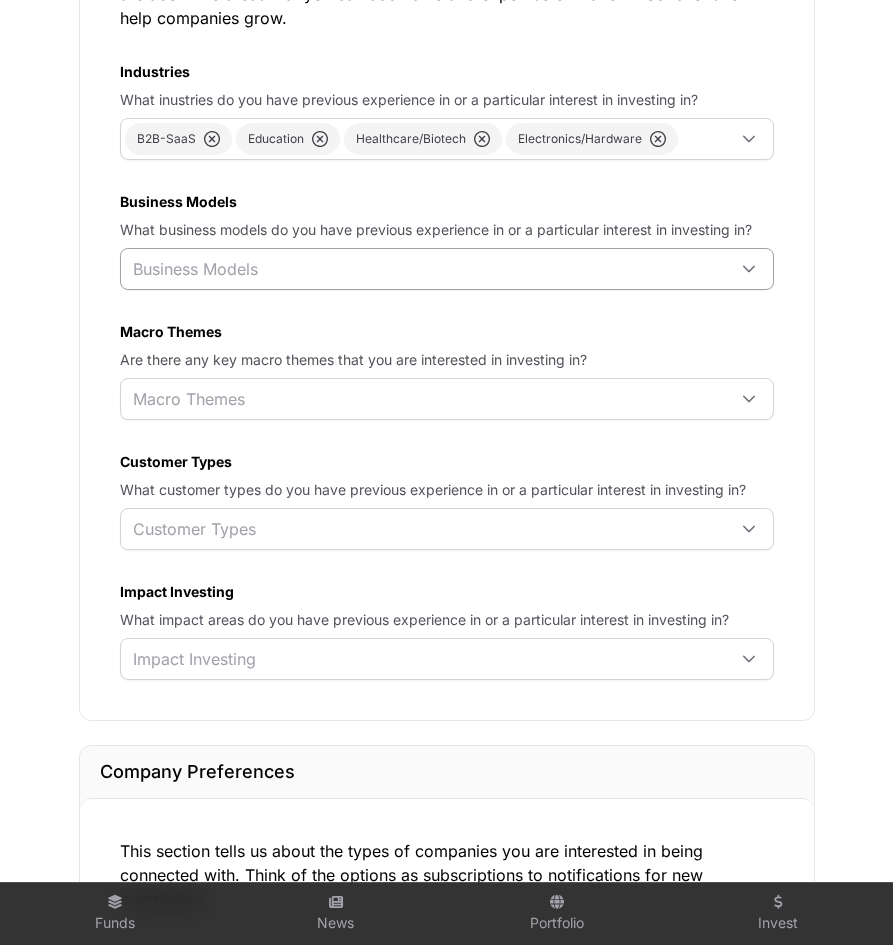 click on "Business Models" 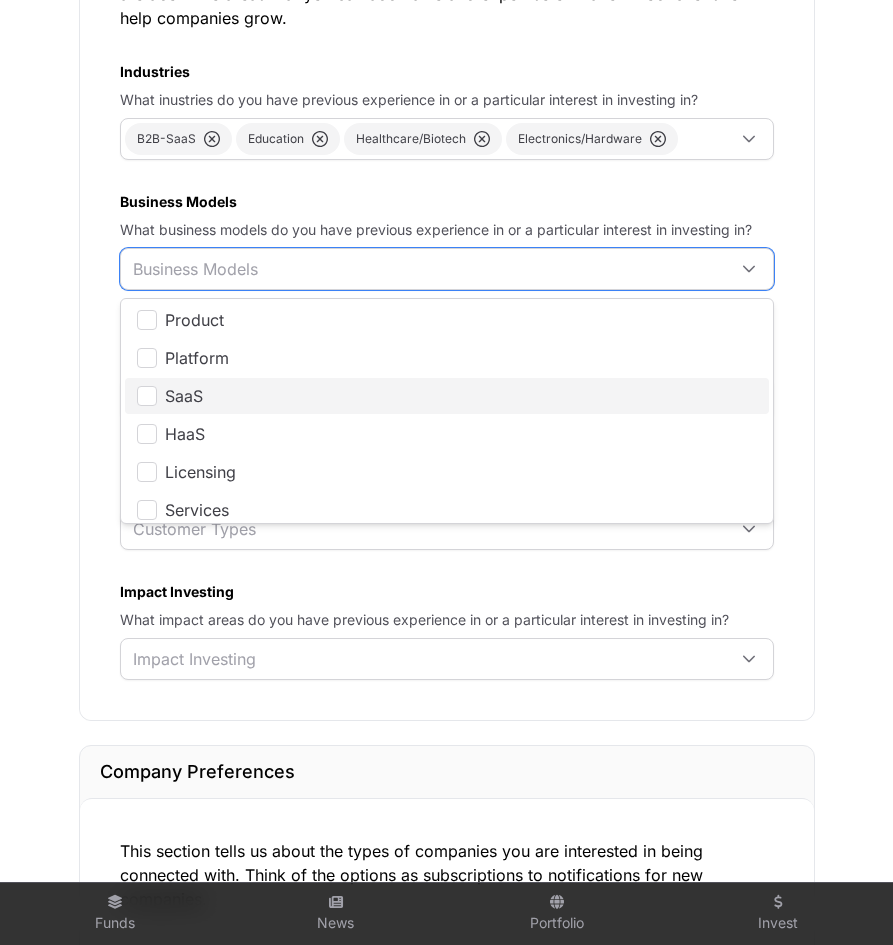 scroll, scrollTop: 10, scrollLeft: 0, axis: vertical 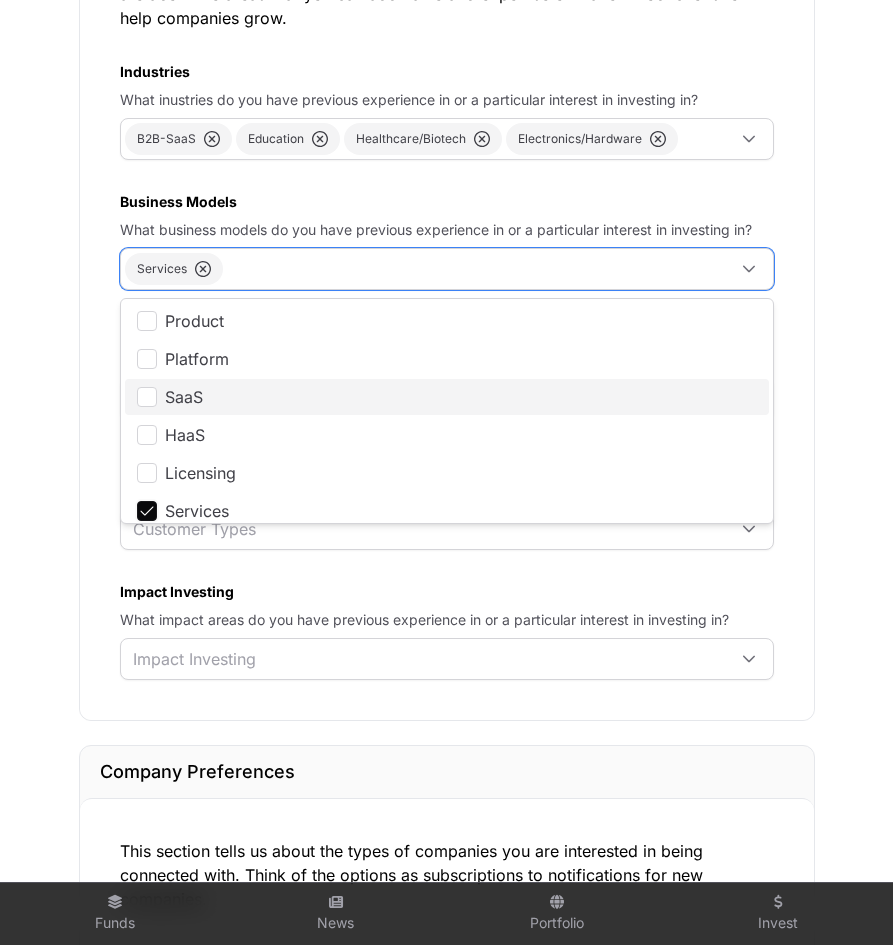 click on "SaaS" 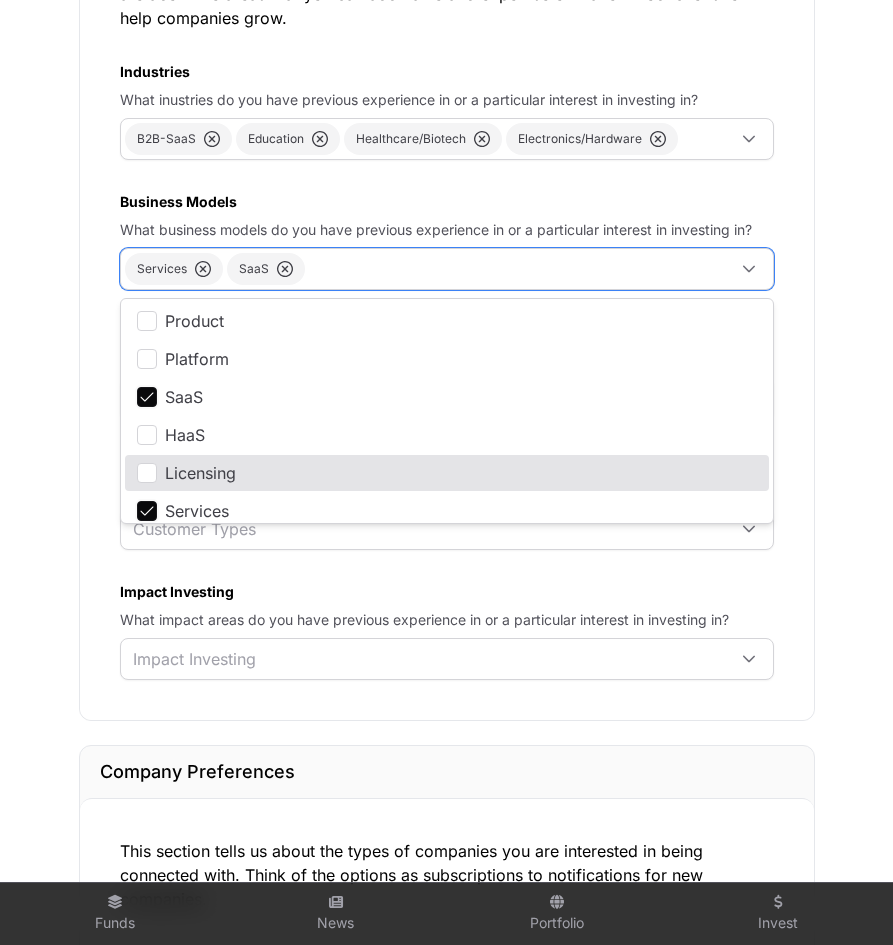 click on "We'll use your investment preferences to help us match you with the right startups and to help you connect with other investors and company founders. These preferences are about the areas that you can add value and expertise or make introductions to help companies grow.  Industries  What inustries do you have previous experience in or a particular interest in investing in?  B2B-SaaS Education Healthcare/Biotech Electronics/Hardware Business Models  What business models do you have previous experience in or a particular interest in investing in?  Services SaaS Macro Themes  Are there any key macro themes that you are interested in investing in?  Macro Themes Customer Types  What customer types do you have previous experience in or a particular interest in investing in?  Customer Types Impact Investing  What impact areas do you have previous experience in or a particular interest in investing in?  Impact Investing" 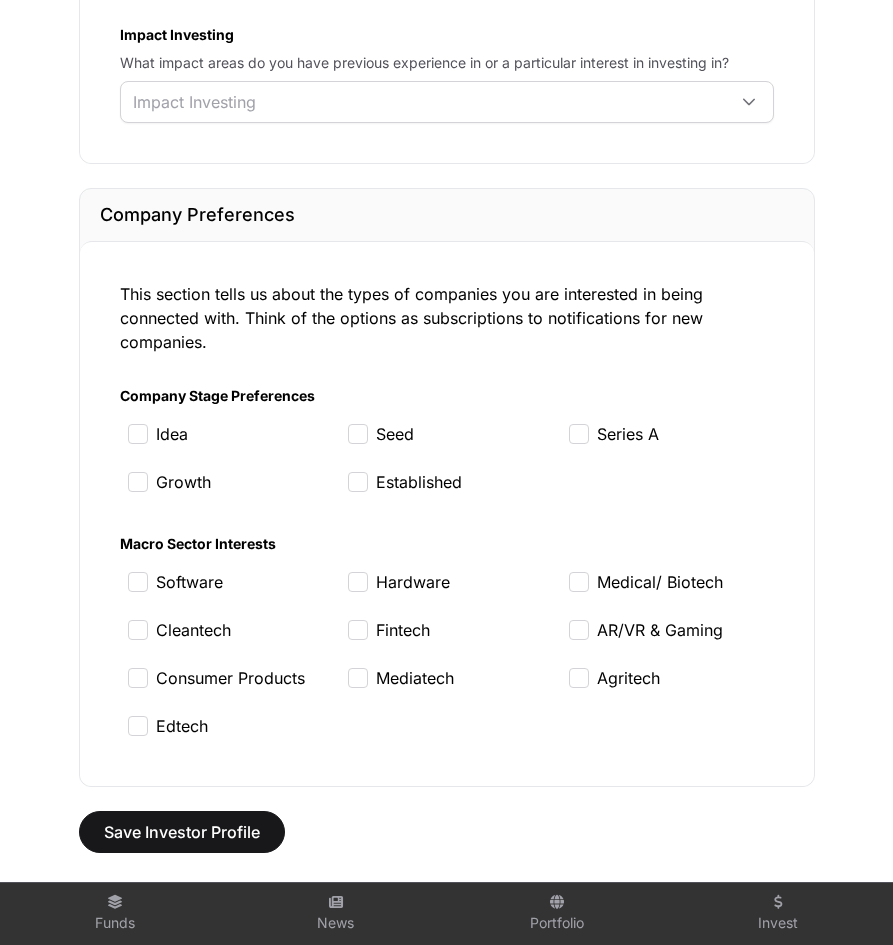 scroll, scrollTop: 1786, scrollLeft: 0, axis: vertical 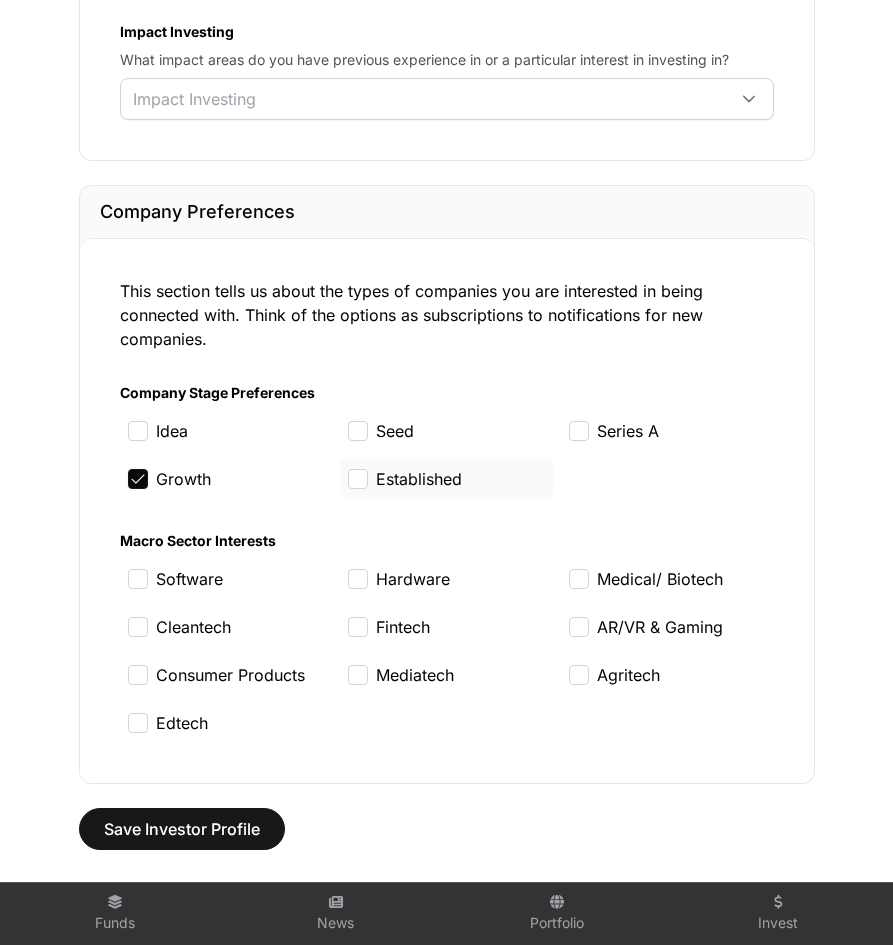 click on "Established" 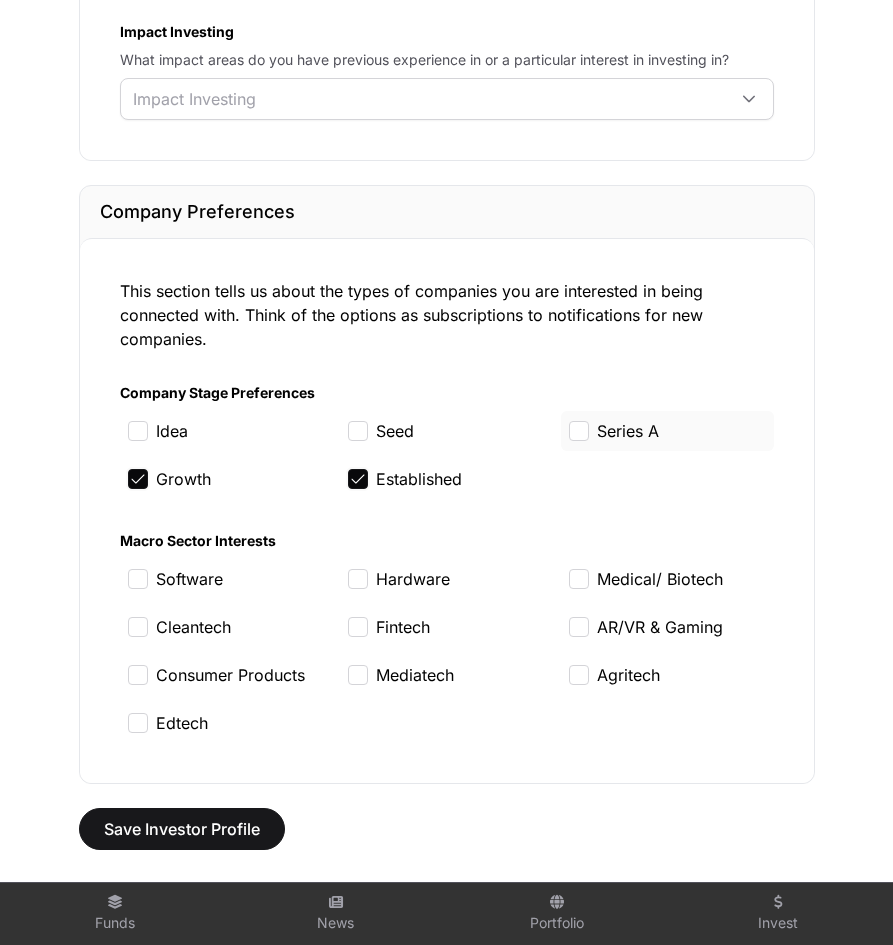 click on "Series A" 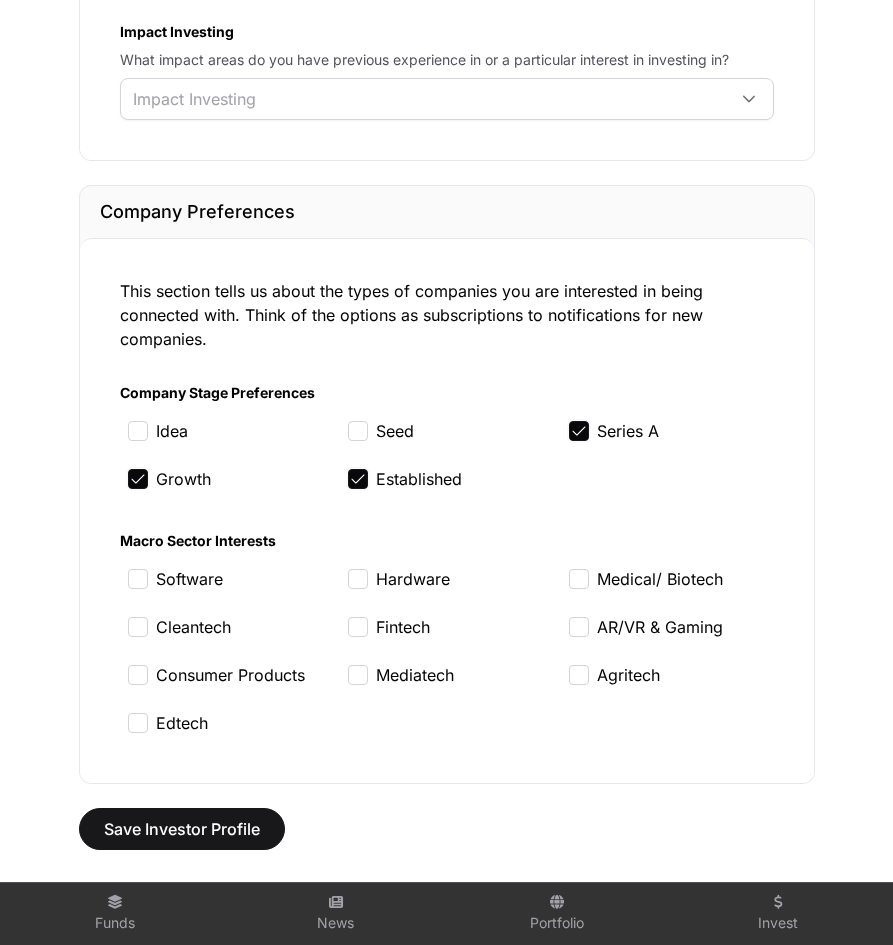 click on "This section tells us about the types of companies you are interested in being connected with. Think of the options as subscriptions to notifications for new companies.  Company Stage Preferences Idea Seed Series A Growth Established Macro Sector Interests Software Hardware Medical/ Biotech Cleantech Fintech AR/VR & Gaming Consumer Products Mediatech Agritech Edtech" 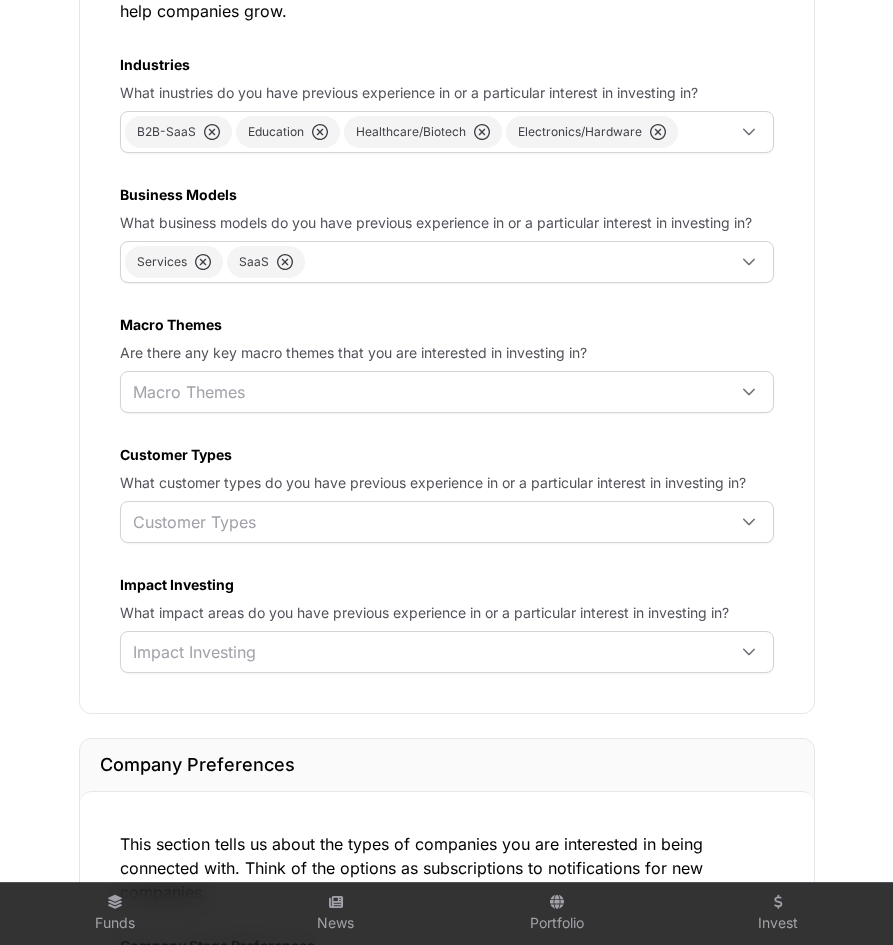 scroll, scrollTop: 1080, scrollLeft: 0, axis: vertical 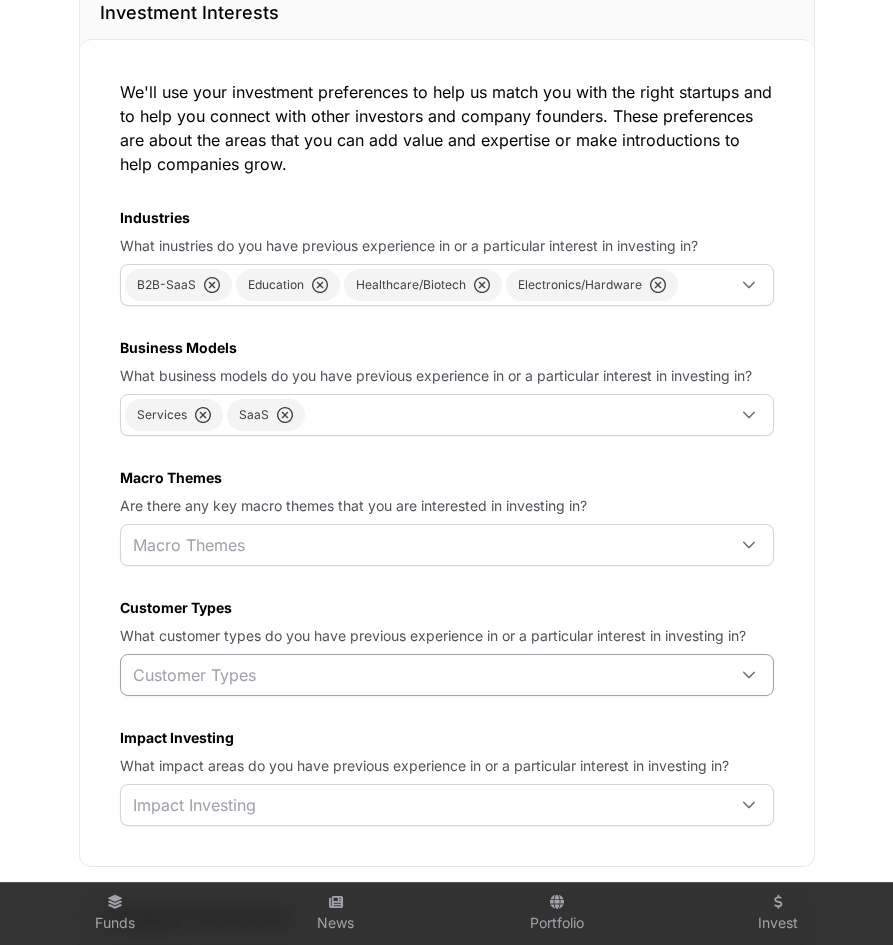 click on "Customer Types" 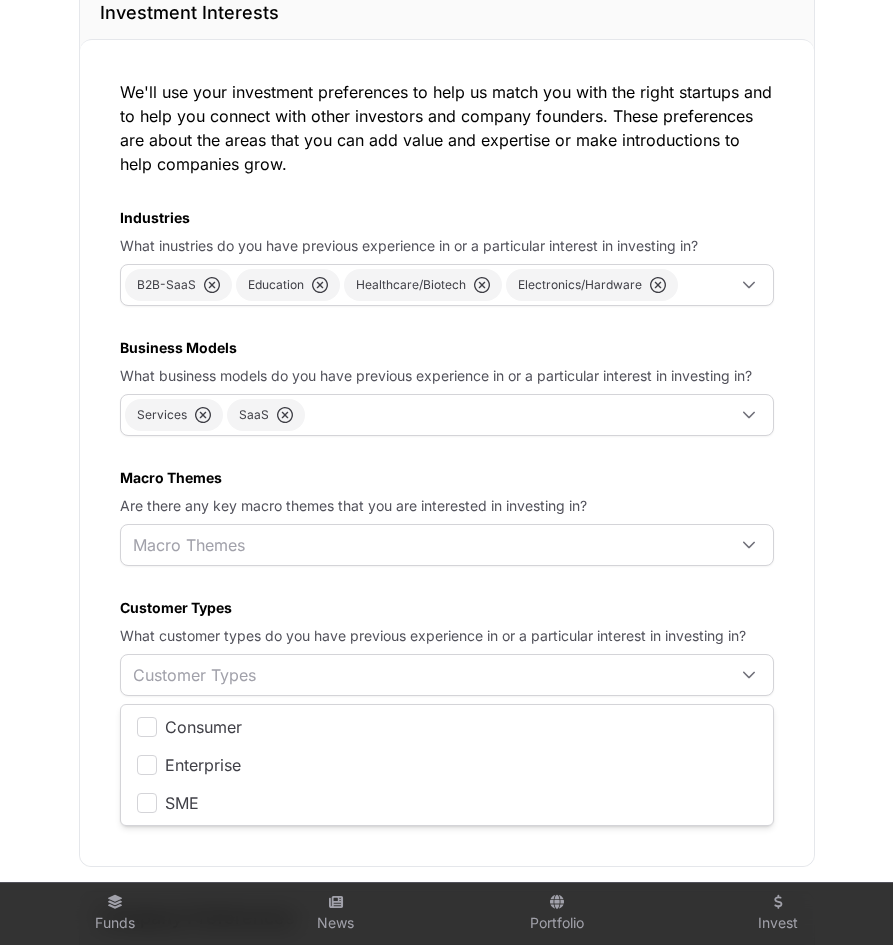 click on "We'll use your investment preferences to help us match you with the right startups and to help you connect with other investors and company founders. These preferences are about the areas that you can add value and expertise or make introductions to help companies grow.  Industries  What inustries do you have previous experience in or a particular interest in investing in?  B2B-SaaS Education Healthcare/Biotech Electronics/Hardware Business Models  What business models do you have previous experience in or a particular interest in investing in?  Services SaaS Macro Themes  Are there any key macro themes that you are interested in investing in?  Macro Themes Customer Types  What customer types do you have previous experience in or a particular interest in investing in?  Customer Types Impact Investing  What impact areas do you have previous experience in or a particular interest in investing in?  Impact Investing" 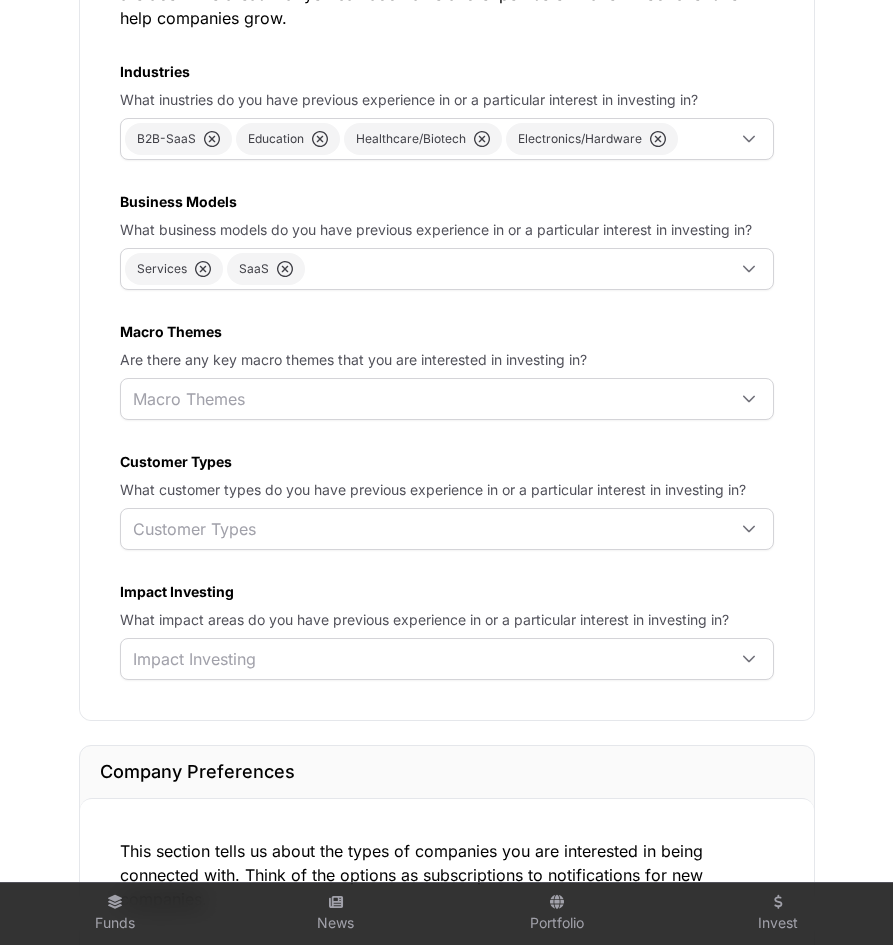 scroll, scrollTop: 1233, scrollLeft: 0, axis: vertical 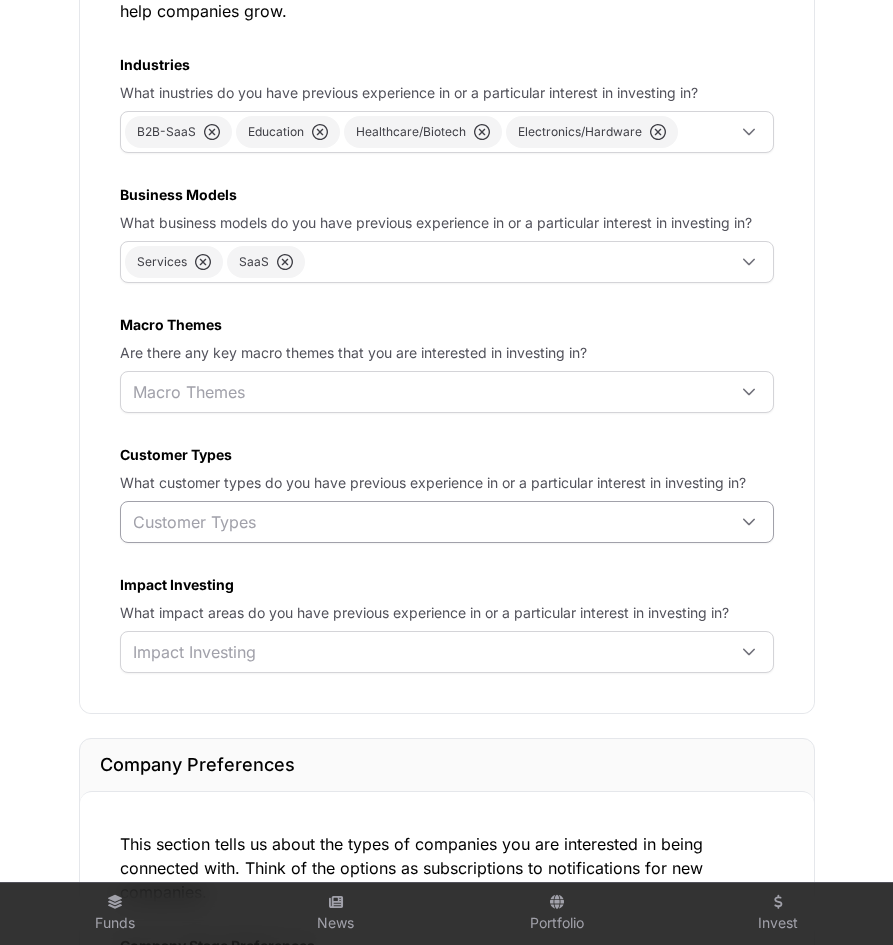 click on "Customer Types" 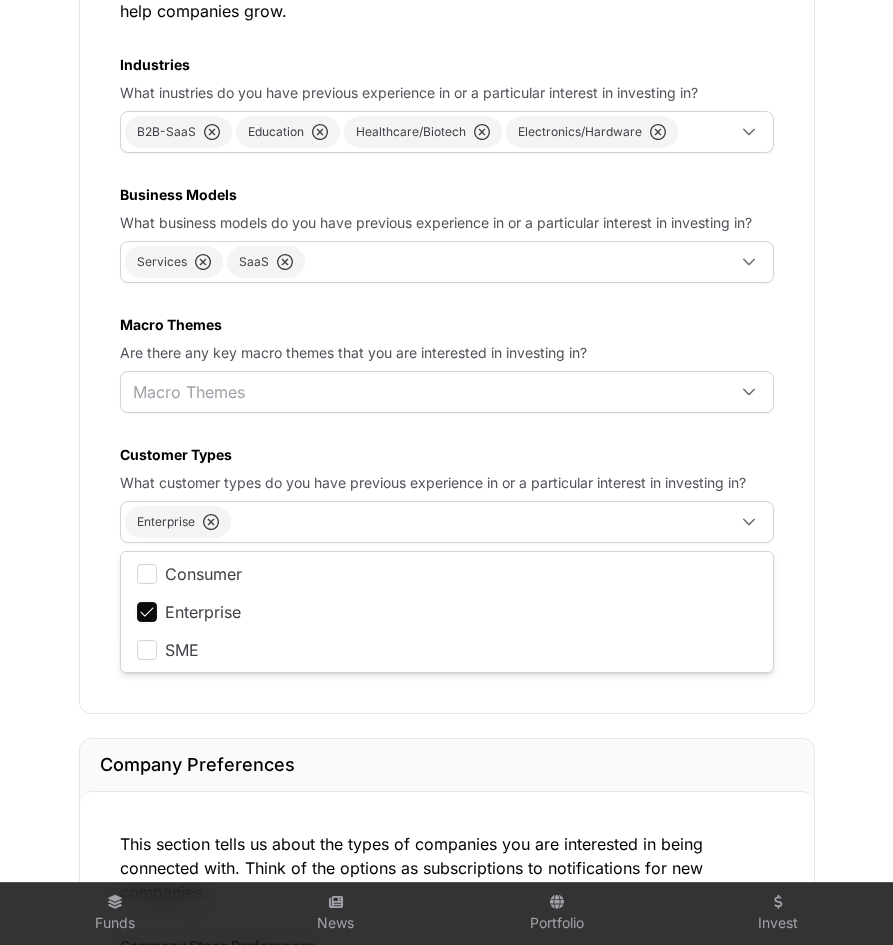 click on "We'll use your investment preferences to help us match you with the right startups and to help you connect with other investors and company founders. These preferences are about the areas that you can add value and expertise or make introductions to help companies grow.  Industries  What inustries do you have previous experience in or a particular interest in investing in?  B2B-SaaS Education Healthcare/Biotech Electronics/Hardware Business Models  What business models do you have previous experience in or a particular interest in investing in?  Services SaaS Macro Themes  Are there any key macro themes that you are interested in investing in?  Macro Themes Customer Types  What customer types do you have previous experience in or a particular interest in investing in?  Enterprise Impact Investing  What impact areas do you have previous experience in or a particular interest in investing in?  Impact Investing" 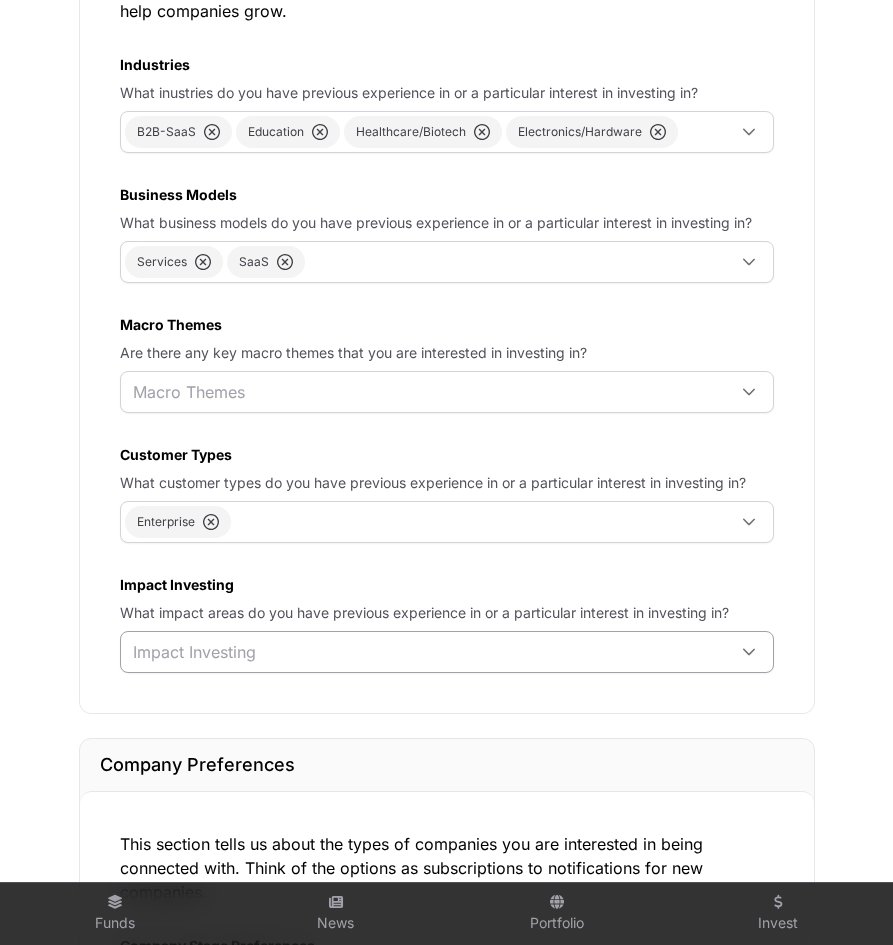click on "Impact Investing" 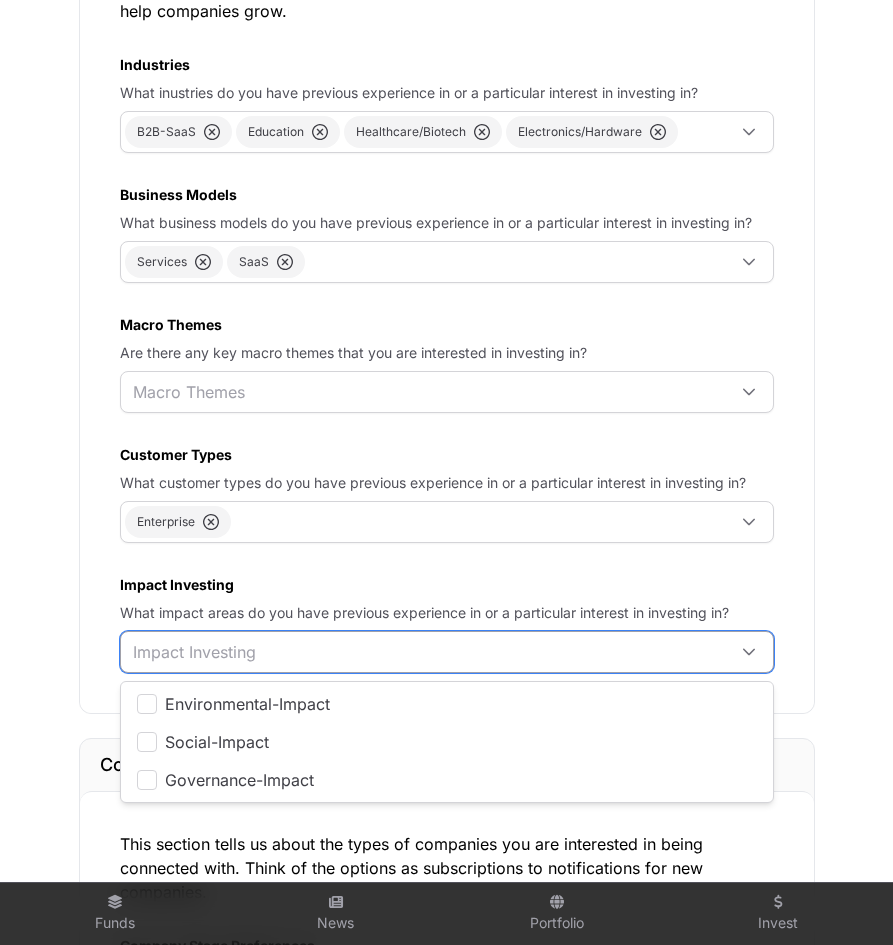 scroll, scrollTop: 20, scrollLeft: 13, axis: both 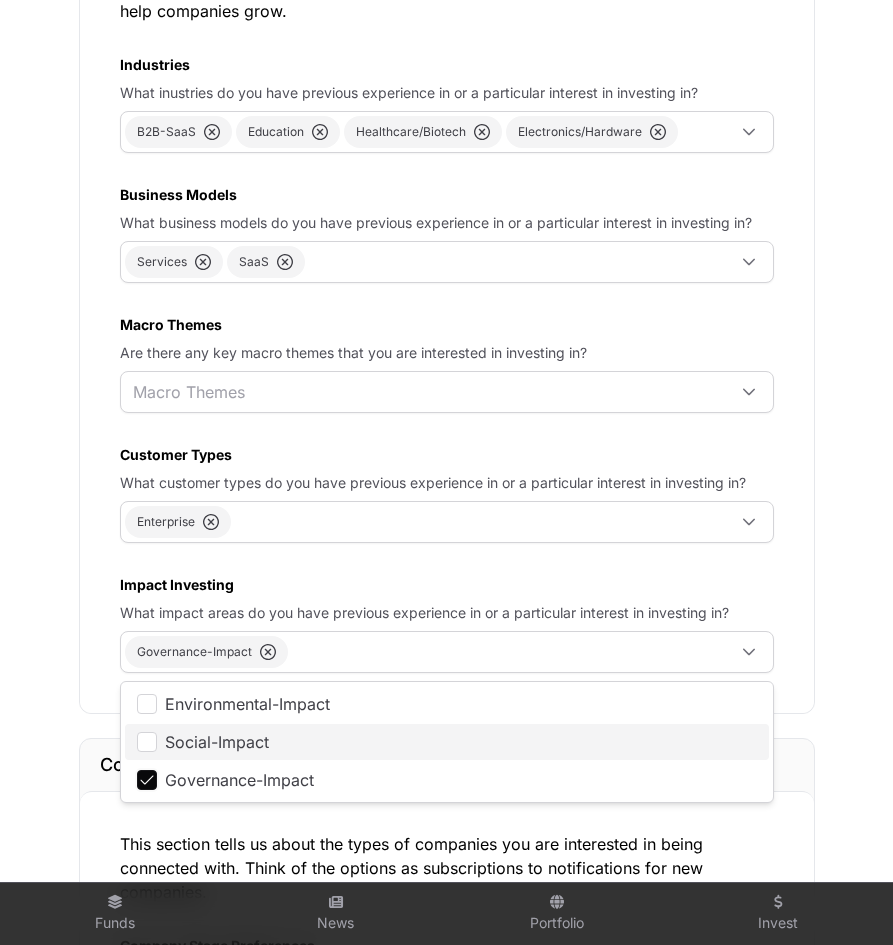 click on "Social-Impact" 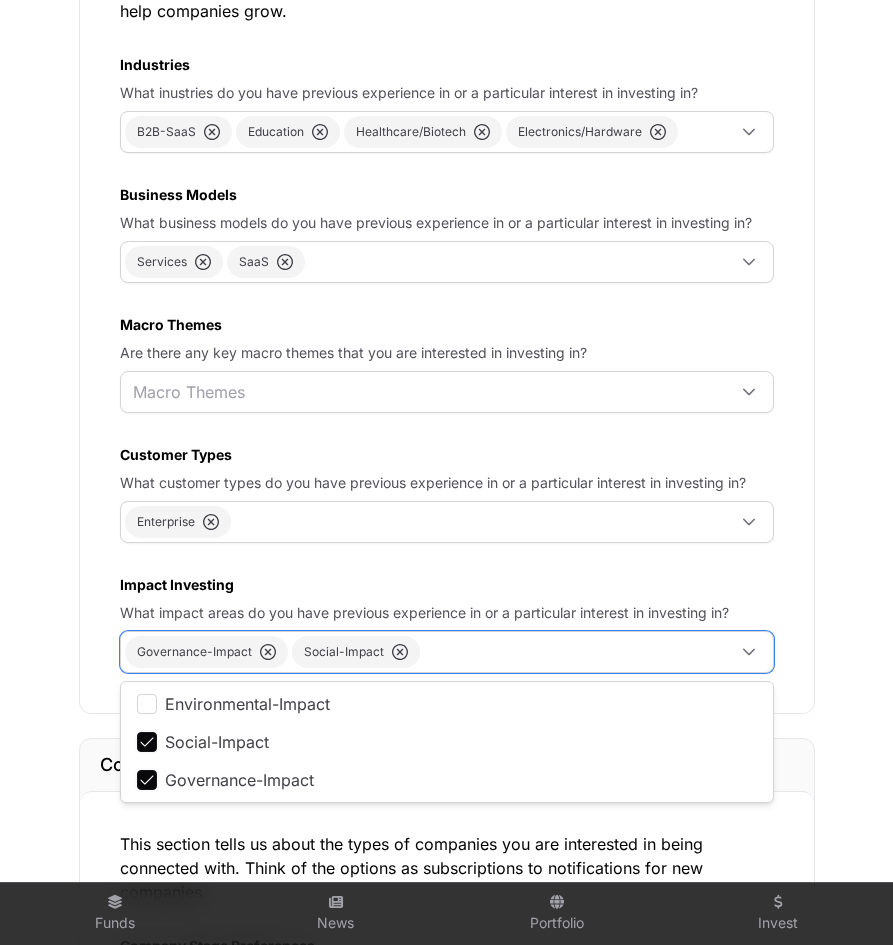 click on "Network Profile   Manage your investment preferences and network visibility. These settings will be used to help us match you with the right startups and to help you connect with other investors.   Investor Profile   Your investor profile is private by default. You can choose to make it visible to other investors and portfolio founders. It helps the Icehouse Ventures team get to know you better and helps you connect with other investors and startup company founders.  LinkedIn Profile  Add your LinkedIn profile URL to display your profile photo and connect with other investors.  Favourite Kiwi Startup  From large to small, and form hardware to software, knowing your favourite NZ startup is a great conversation starter and helps us get to know you.  Profile Visibility  Your investor profile is private by default. You can choose to make it visible to other investors and portfolio founders.  Founders  Investors  Startup Involvement Investor Full Time Role  Investment Interests  Industries B2B-SaaS SaaS" 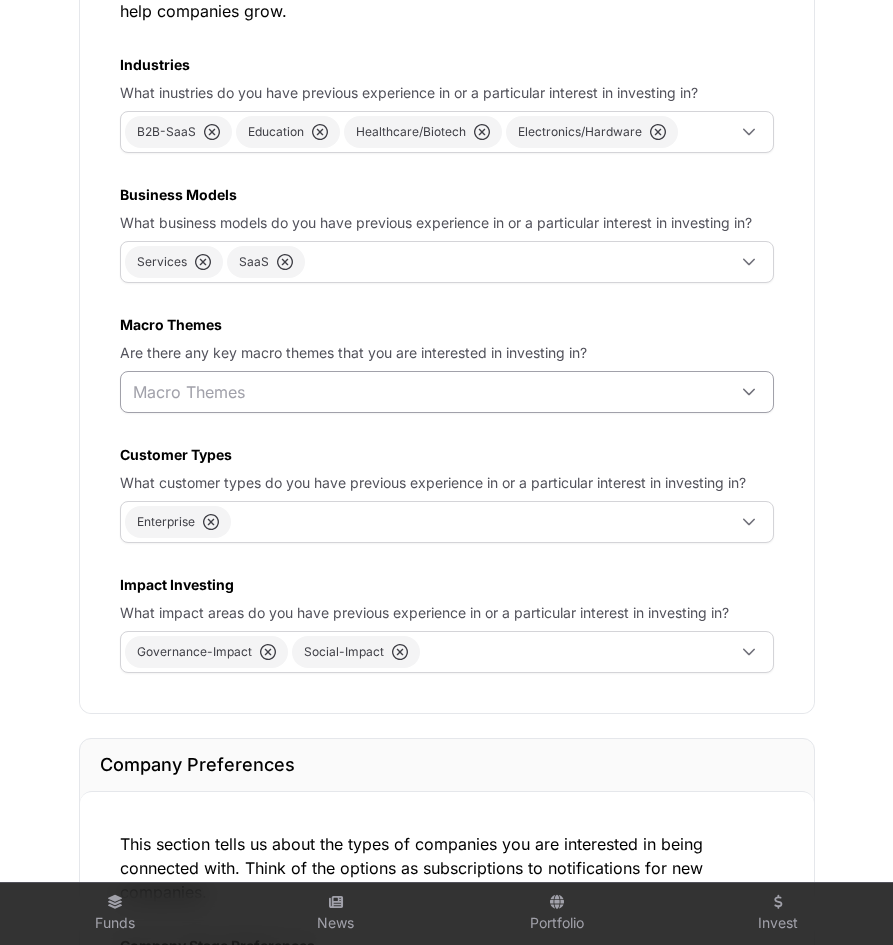 click on "Macro Themes" 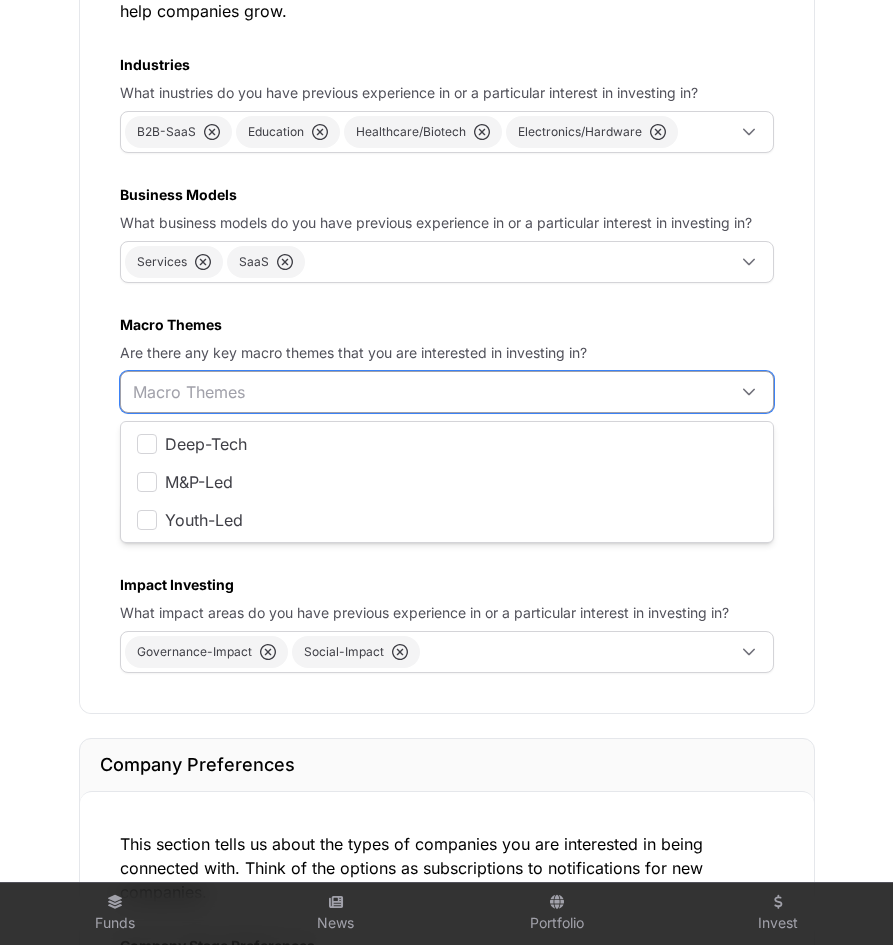scroll, scrollTop: 20, scrollLeft: 13, axis: both 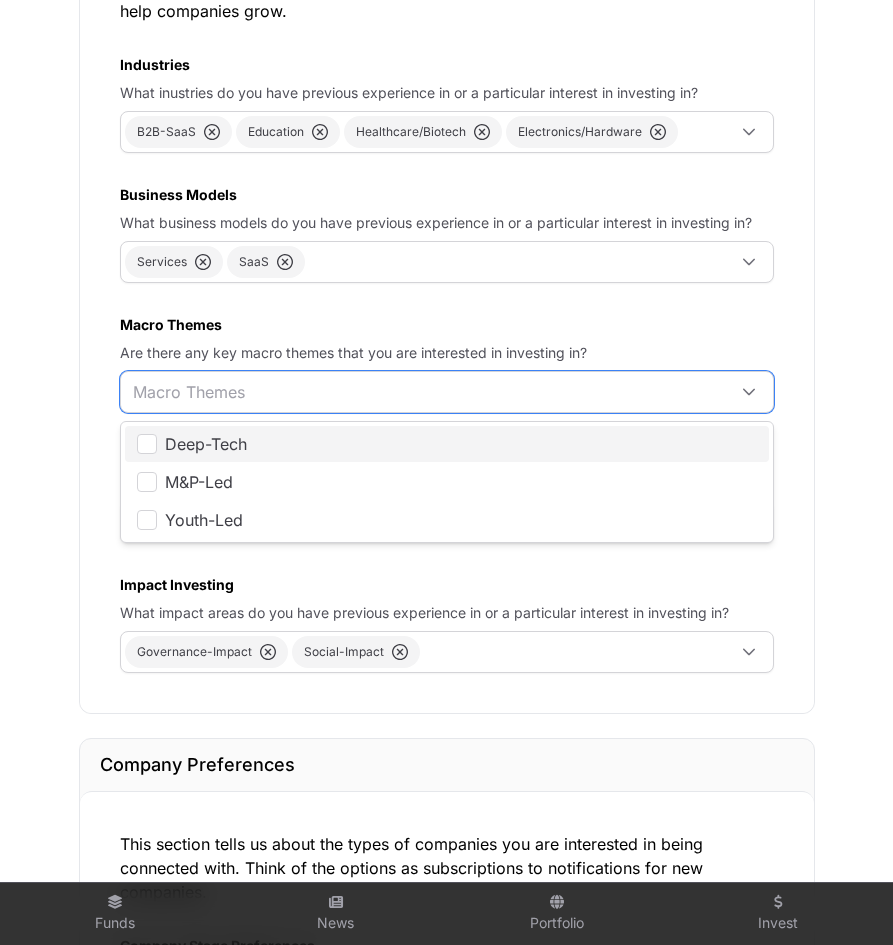 click on "Deep-Tech" 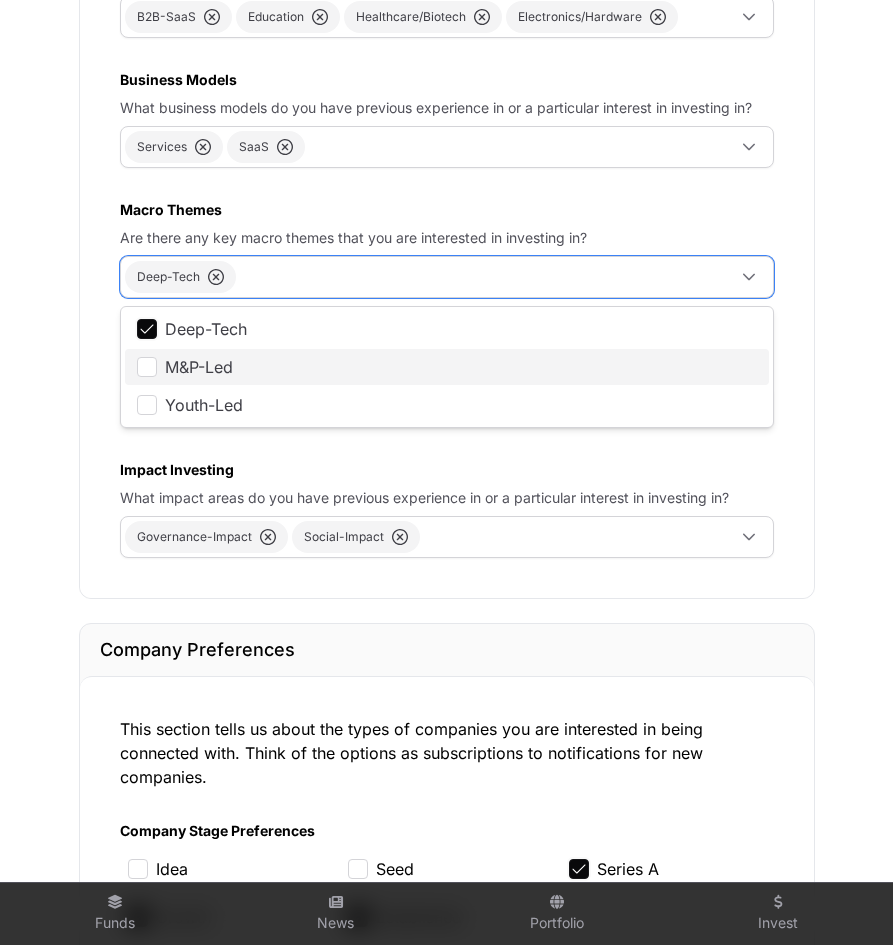 scroll, scrollTop: 1302, scrollLeft: 0, axis: vertical 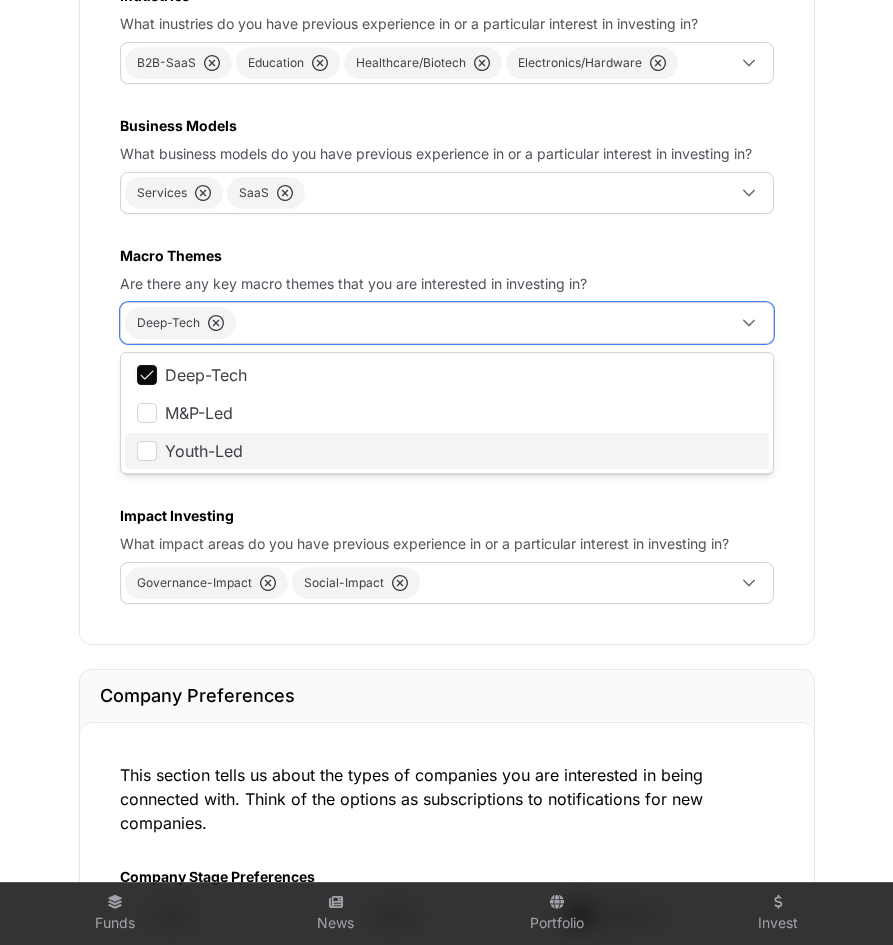 click on "Youth-Led" 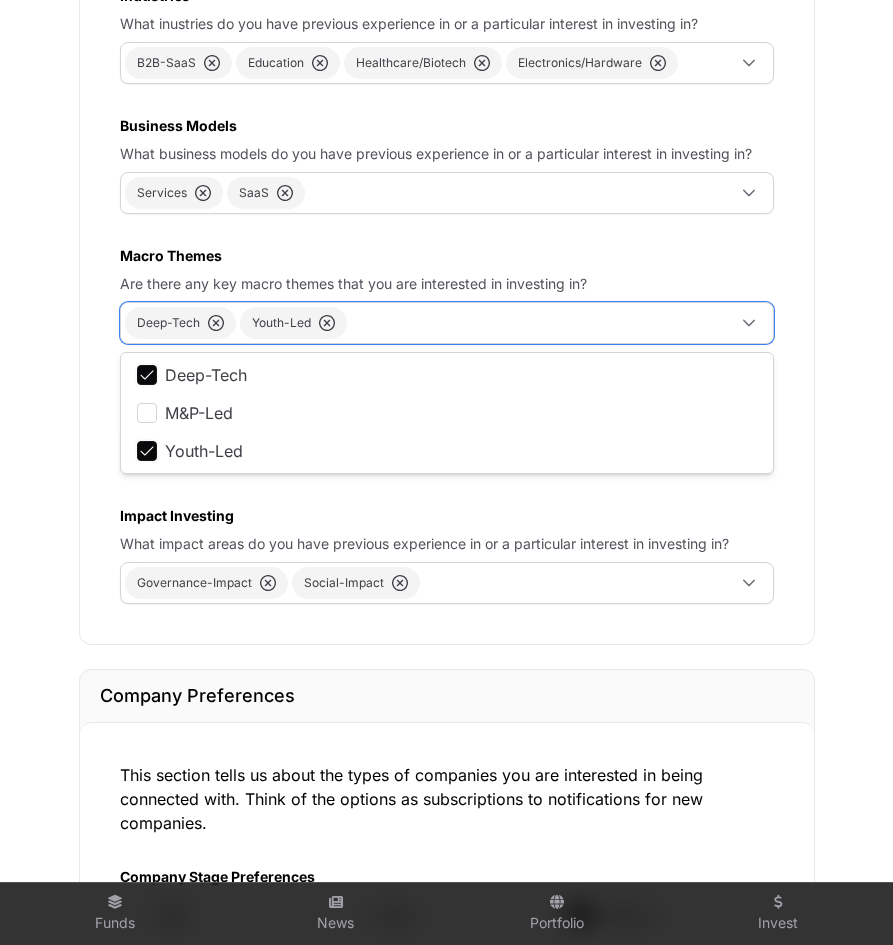click on "Network Profile   Manage your investment preferences and network visibility. These settings will be used to help us match you with the right startups and to help you connect with other investors.   Investor Profile   Your investor profile is private by default. You can choose to make it visible to other investors and portfolio founders. It helps the Icehouse Ventures team get to know you better and helps you connect with other investors and startup company founders.  LinkedIn Profile  Add your LinkedIn profile URL to display your profile photo and connect with other investors.  Favourite Kiwi Startup  From large to small, and form hardware to software, knowing your favourite NZ startup is a great conversation starter and helps us get to know you.  Profile Visibility  Your investor profile is private by default. You can choose to make it visible to other investors and portfolio founders.  Founders  Investors  Startup Involvement Investor Full Time Role  Investment Interests  Industries B2B-SaaS SaaS" 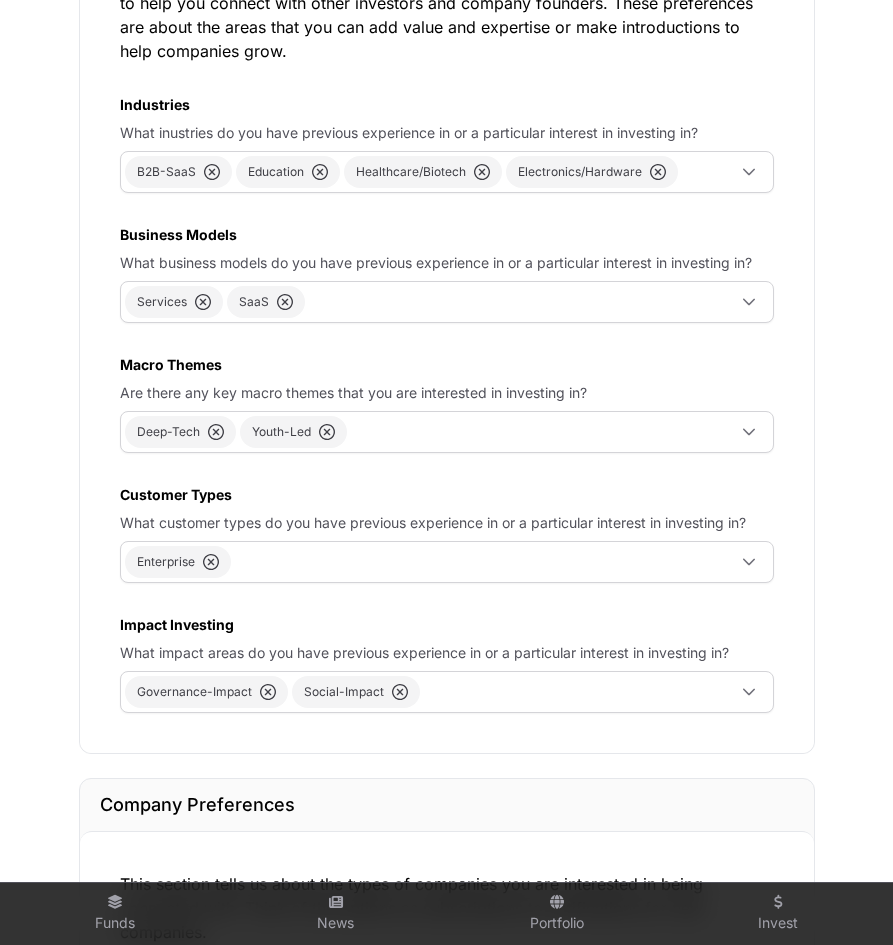 scroll, scrollTop: 1944, scrollLeft: 0, axis: vertical 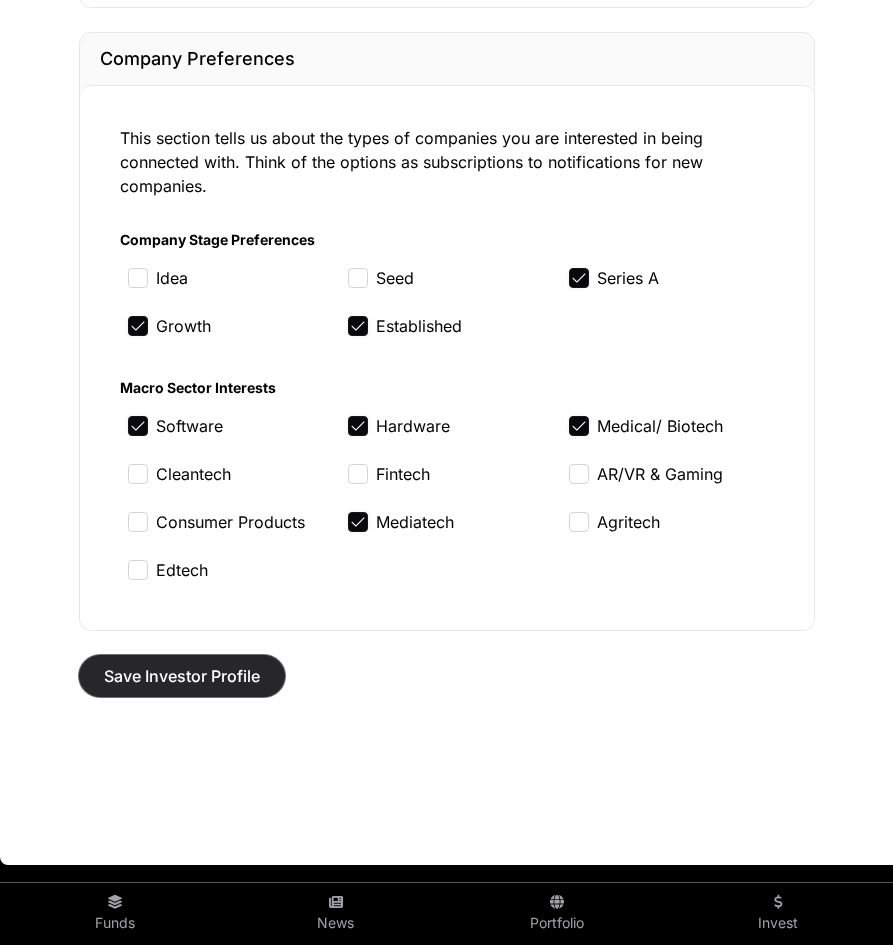 click on "Save Investor Profile" 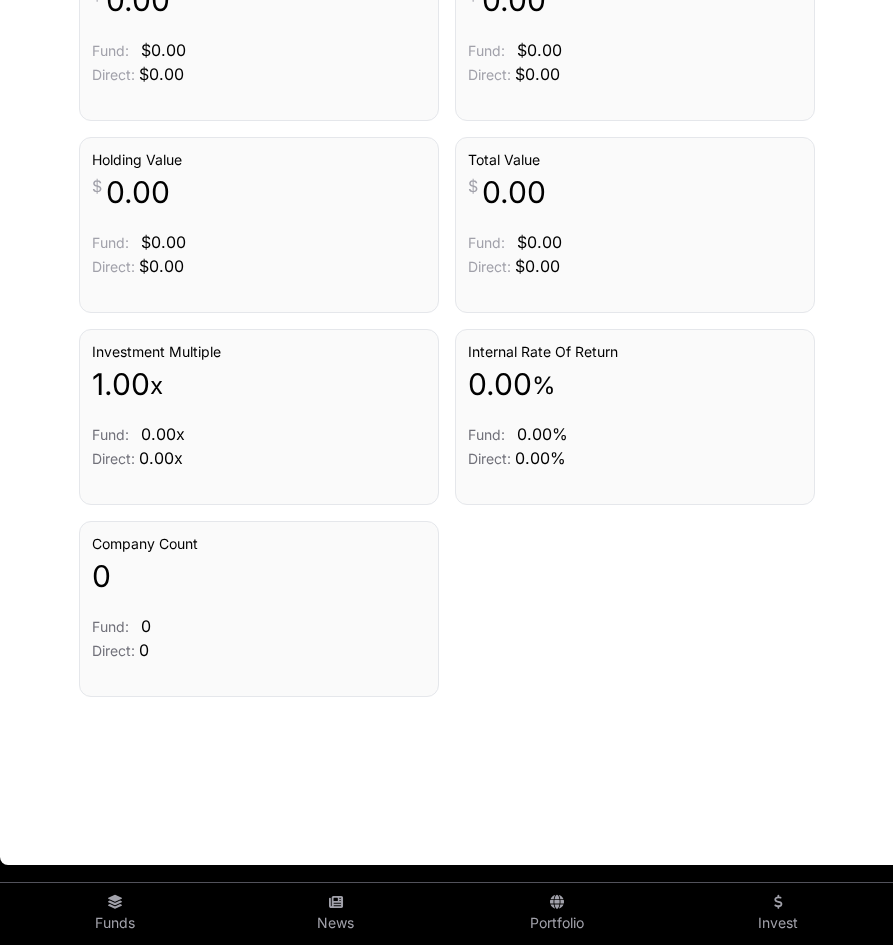 scroll, scrollTop: 0, scrollLeft: 0, axis: both 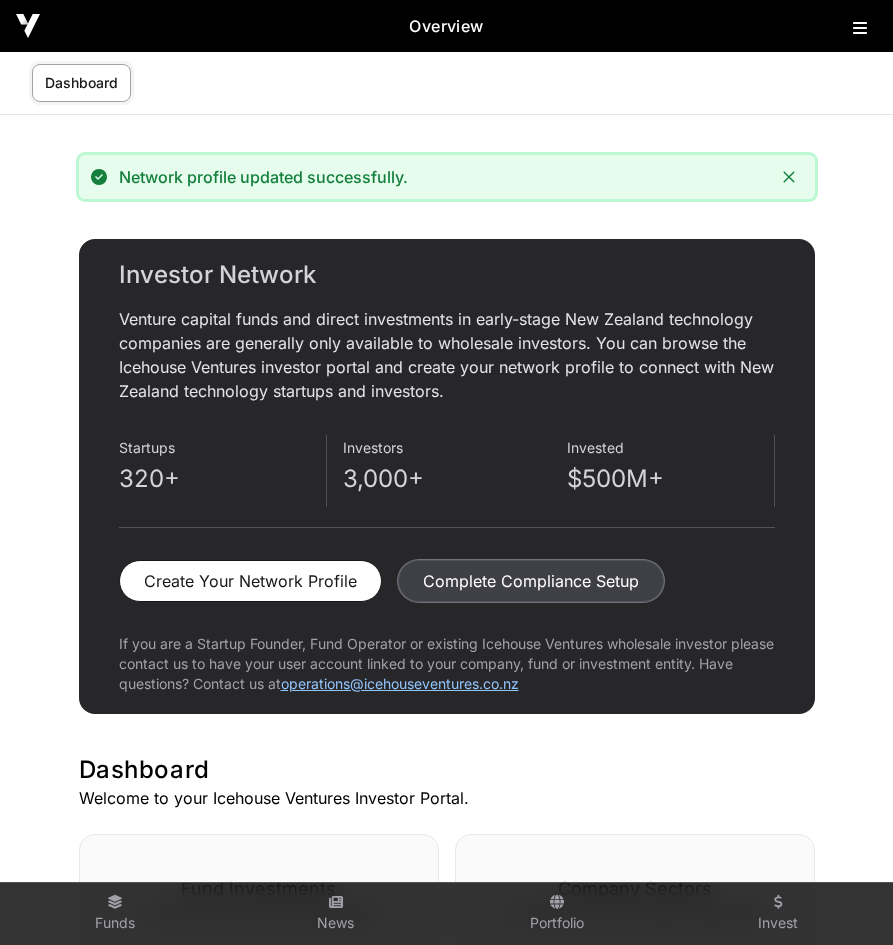 click on "Complete Compliance Setup" 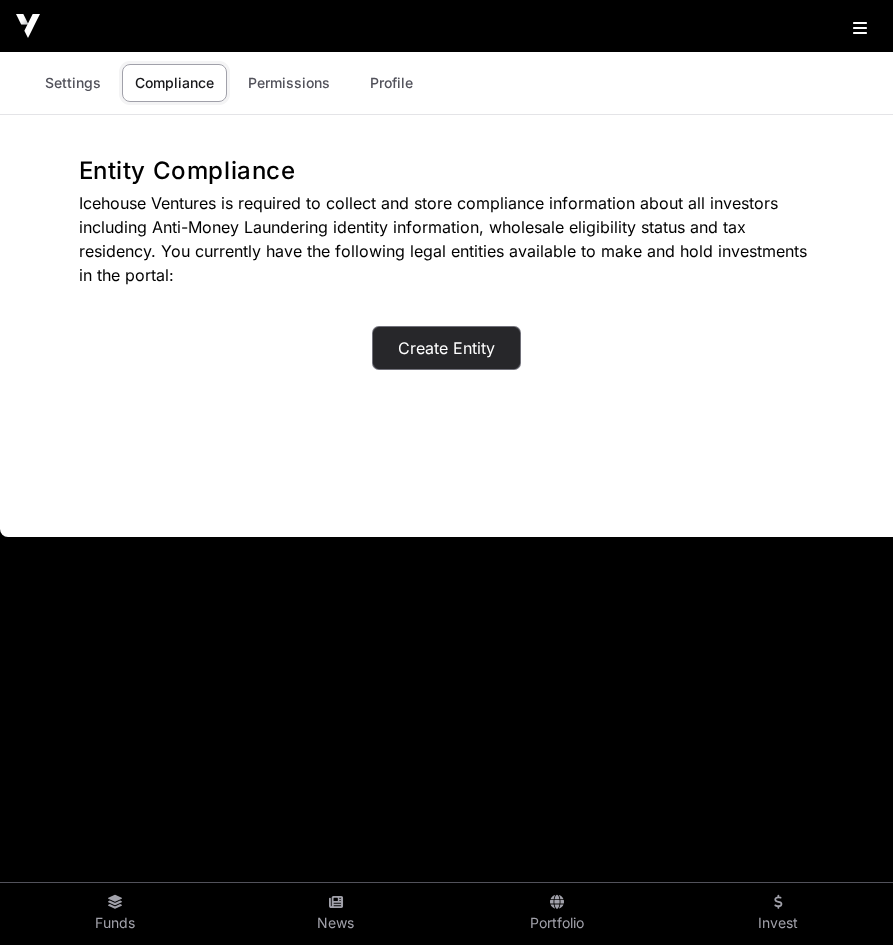 click on "Create Entity" 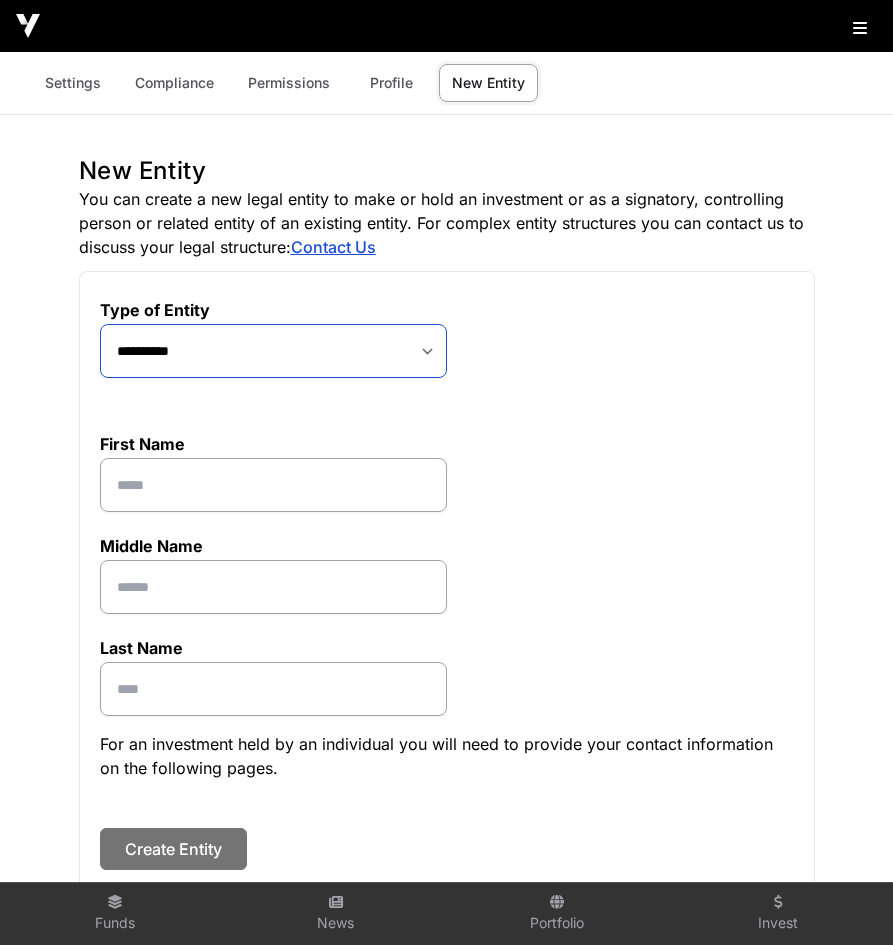 click on "**********" 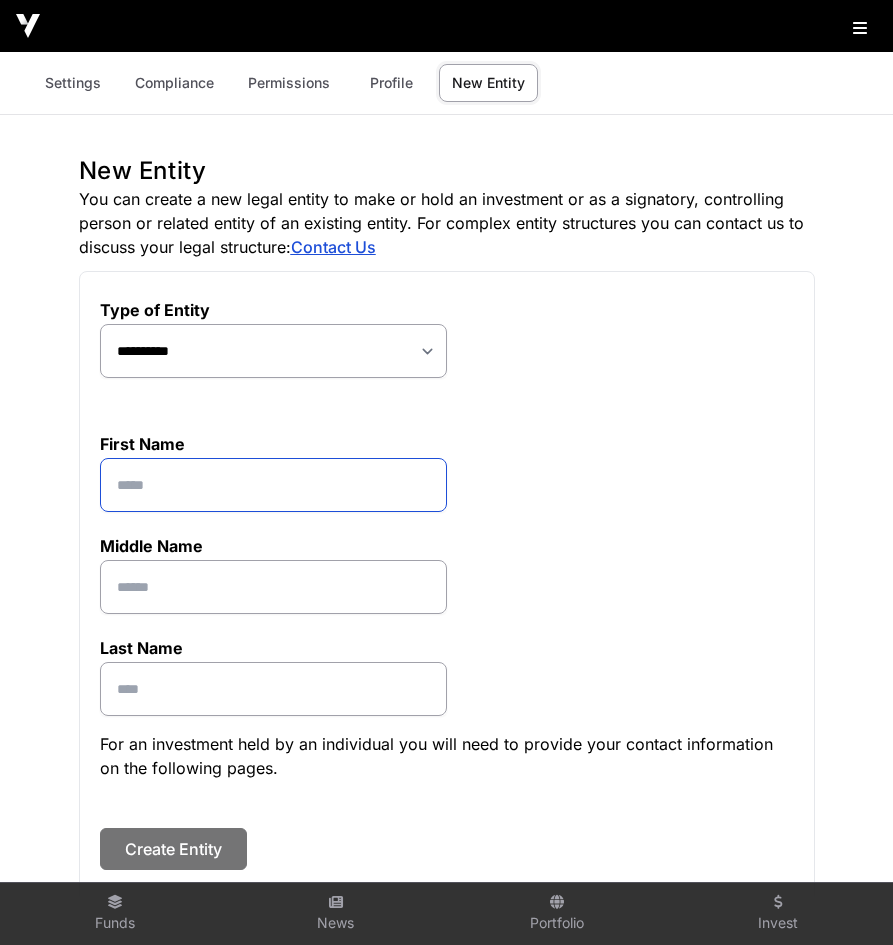 click 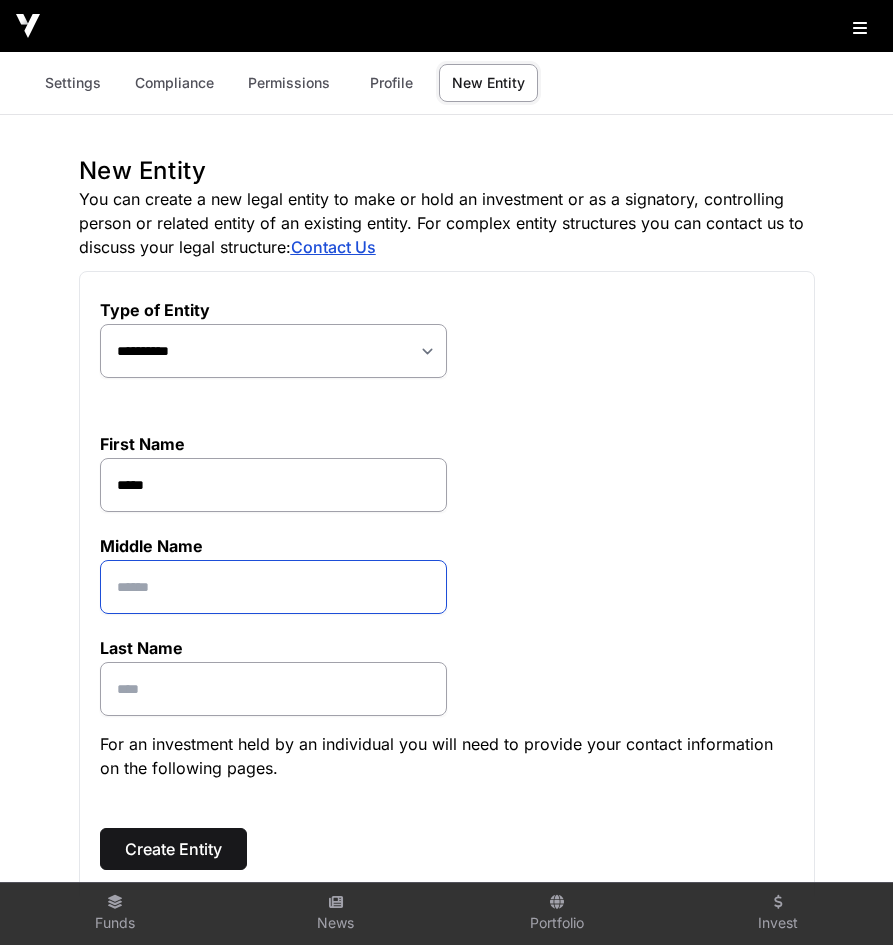 click 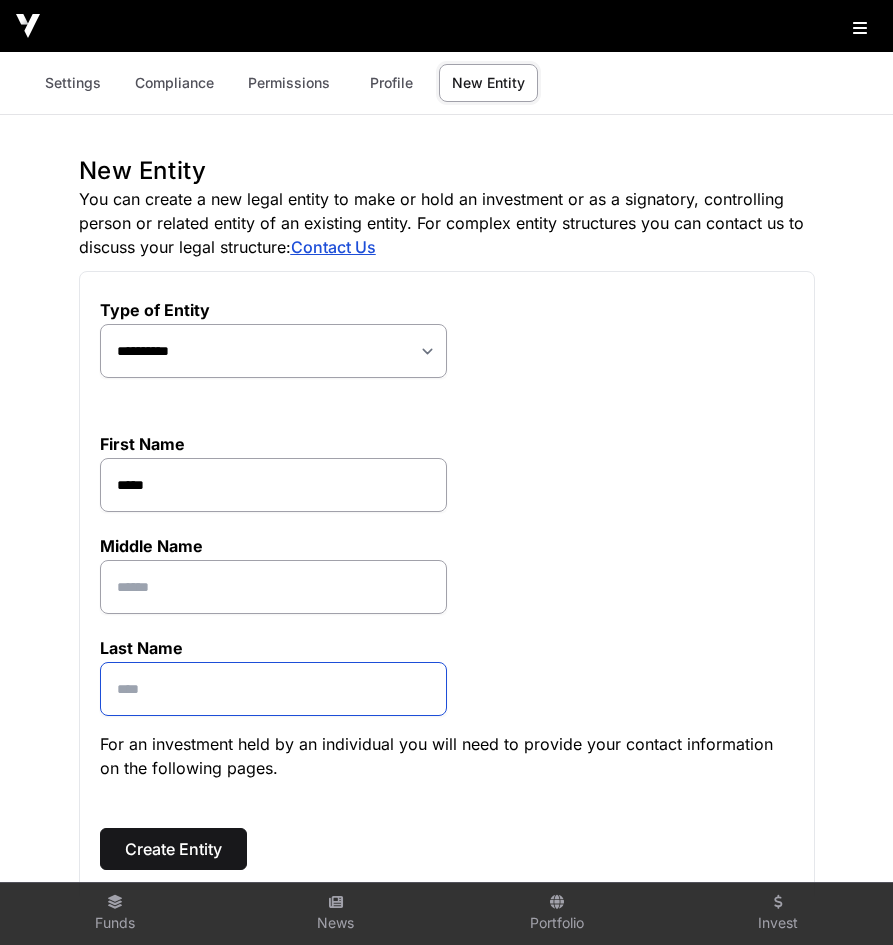 click 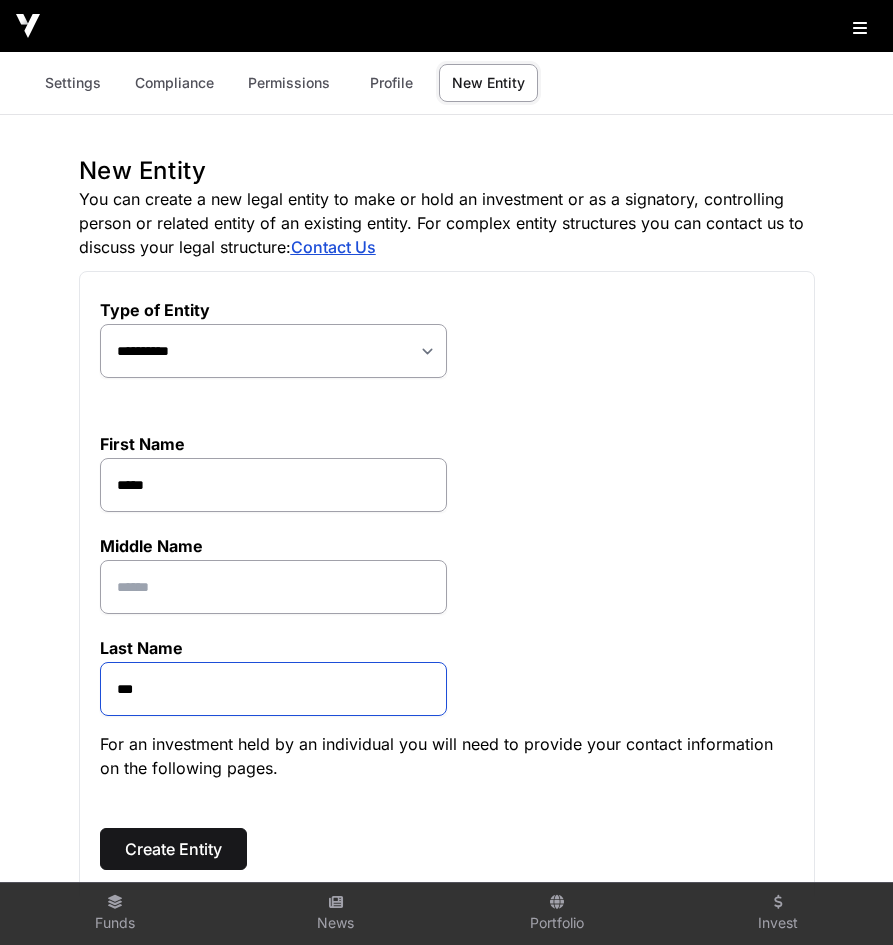 scroll, scrollTop: 222, scrollLeft: 0, axis: vertical 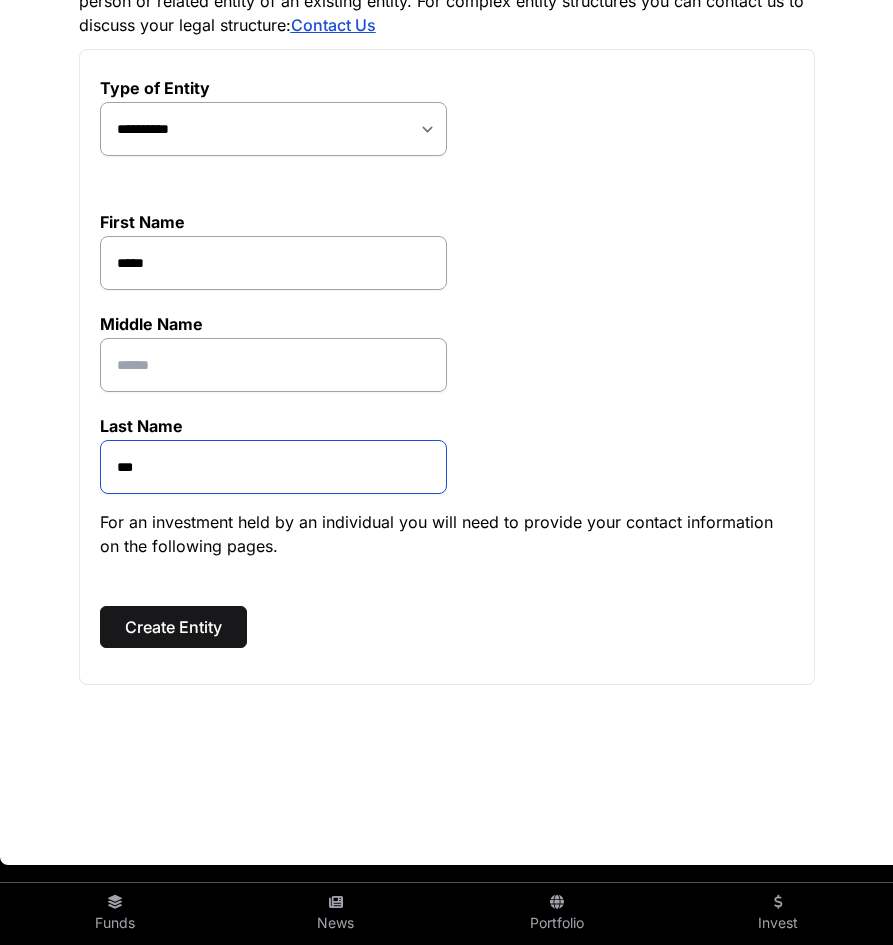 type on "***" 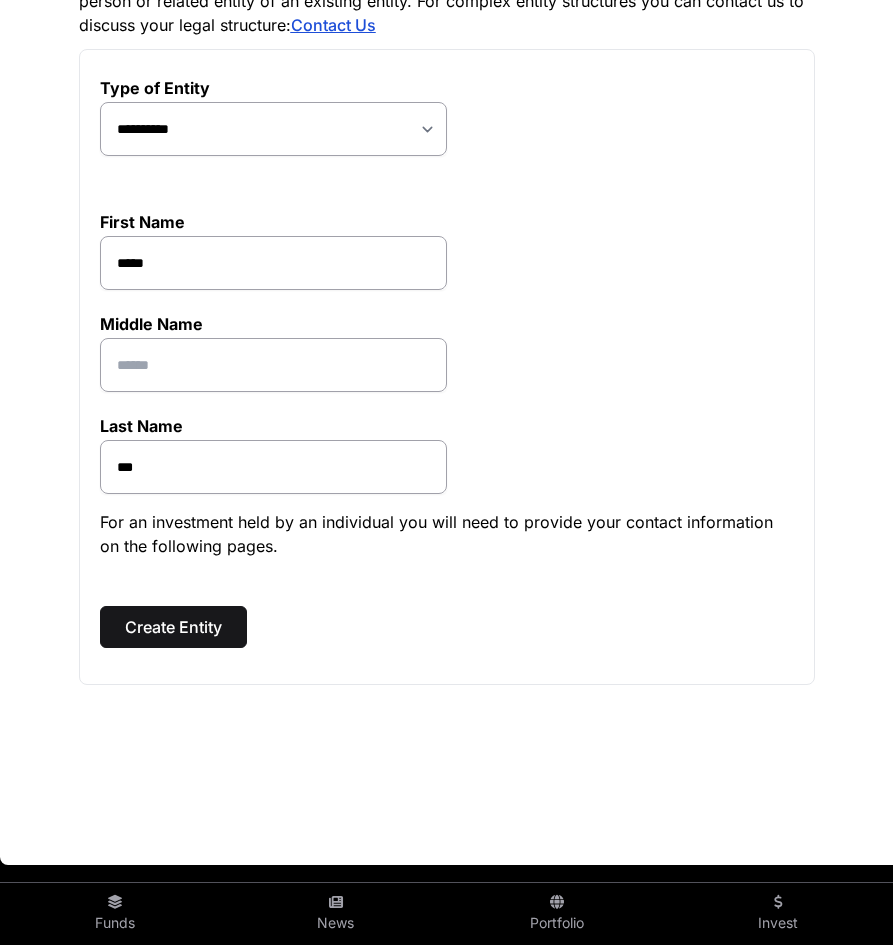 click on "**********" 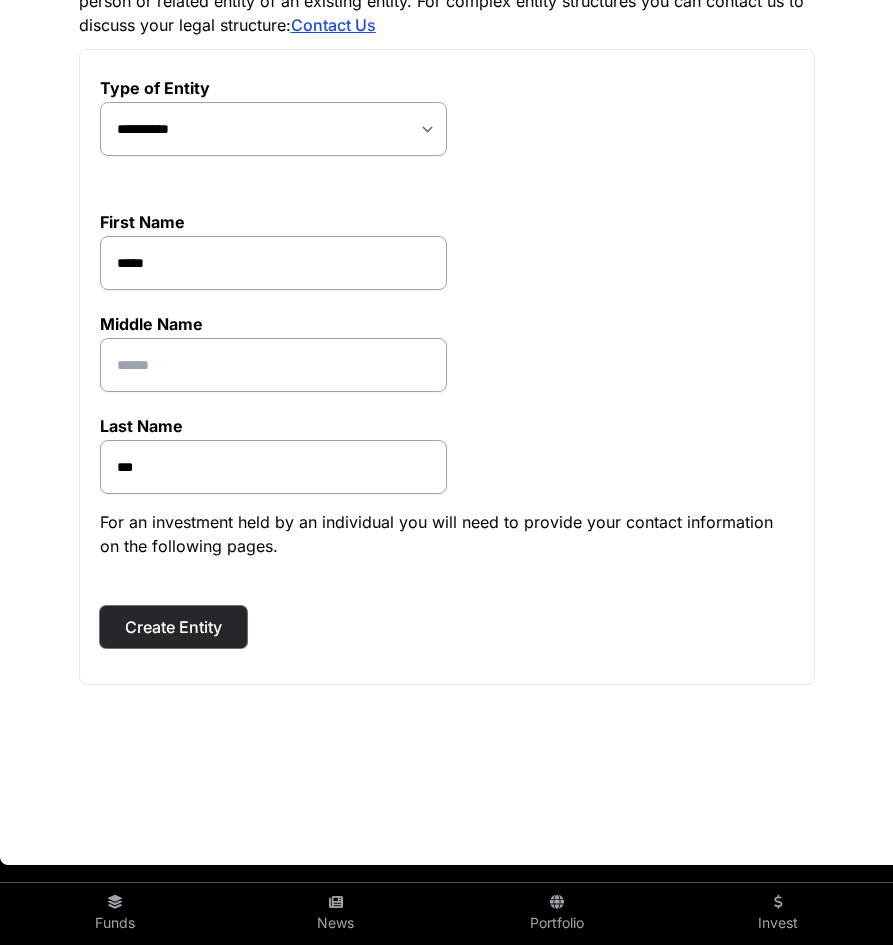 click on "Create Entity" 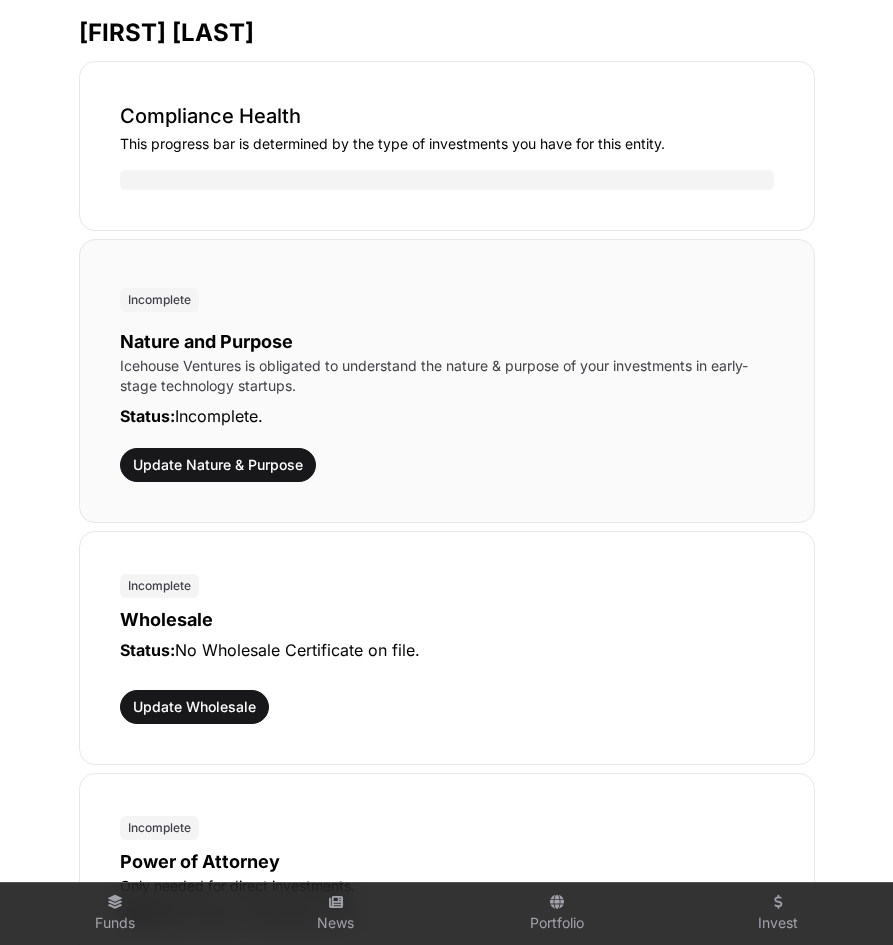 scroll, scrollTop: 524, scrollLeft: 0, axis: vertical 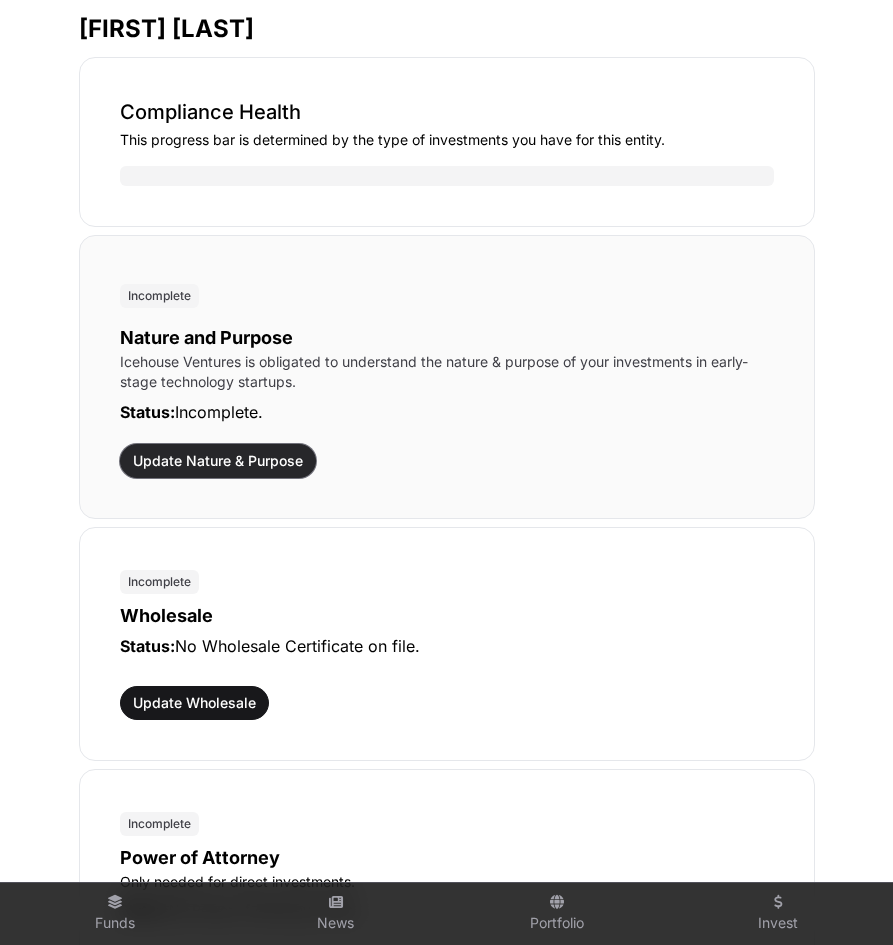 click on "Update Nature & Purpose" 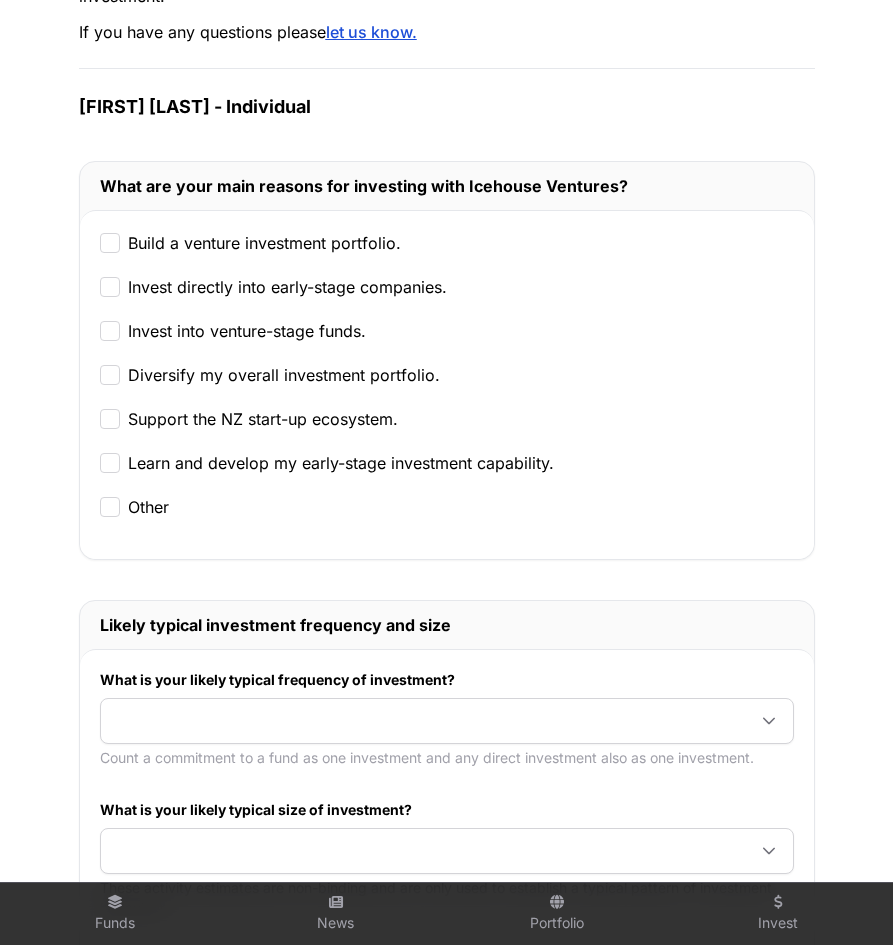scroll, scrollTop: 394, scrollLeft: 0, axis: vertical 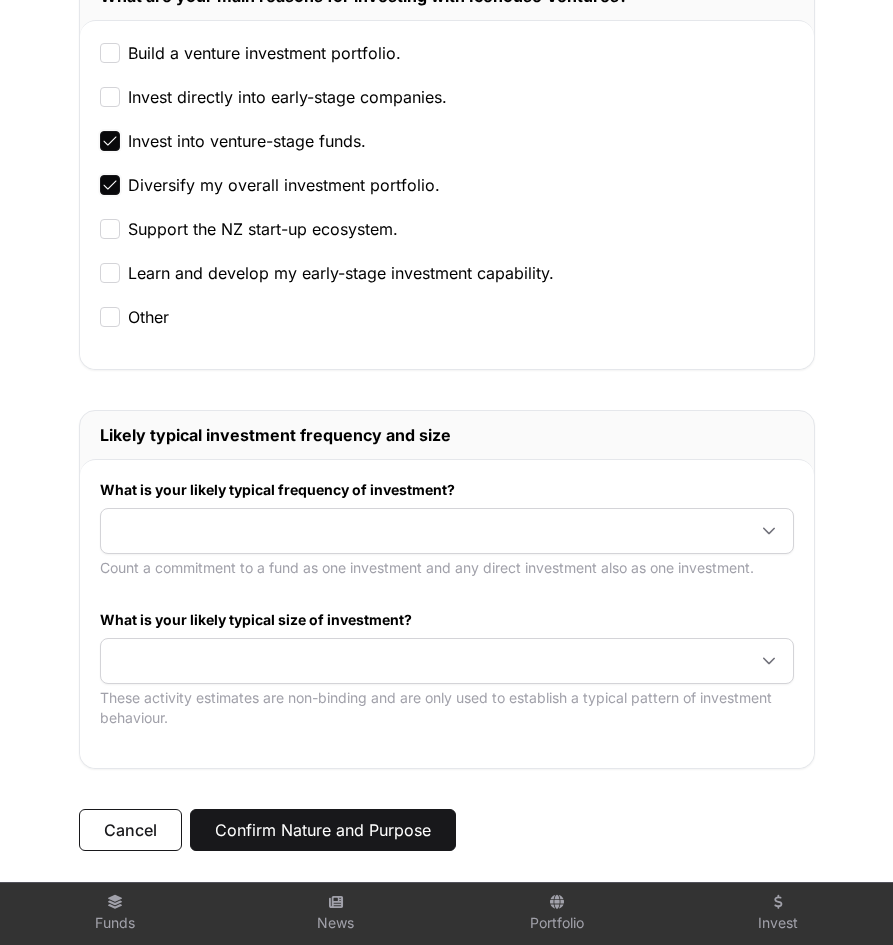 click on "What is your likely typical frequency of investment? Count a commitment to a fund as one investment and any direct investment also as one investment." 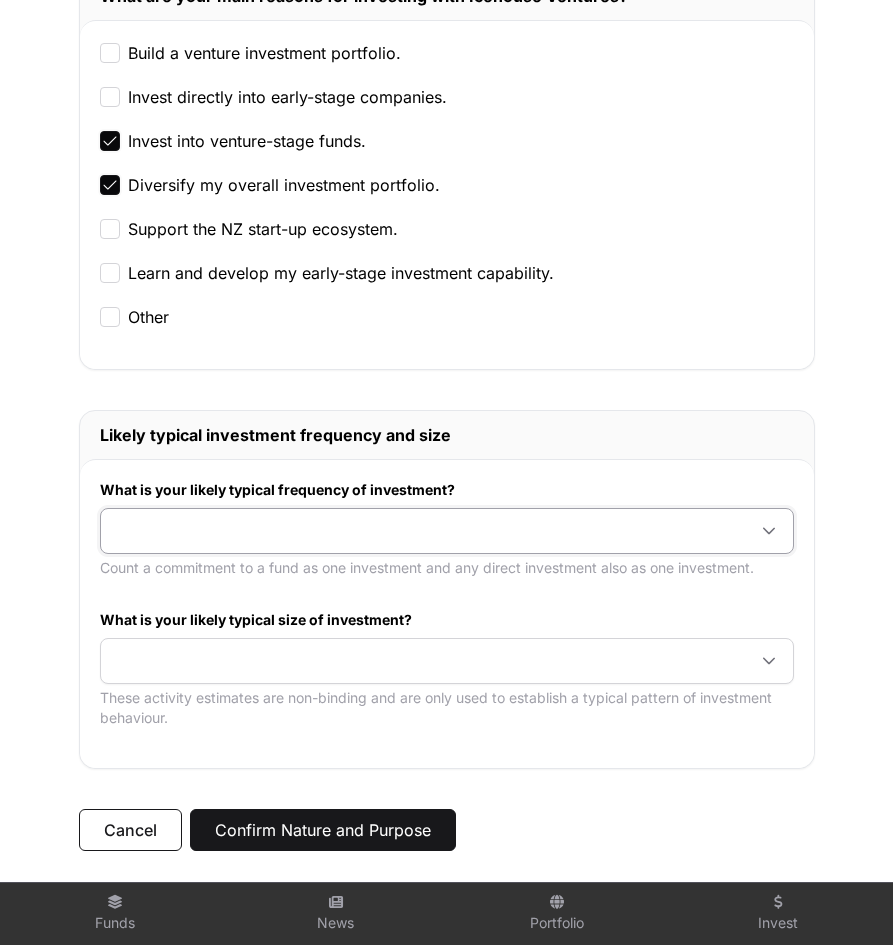 click 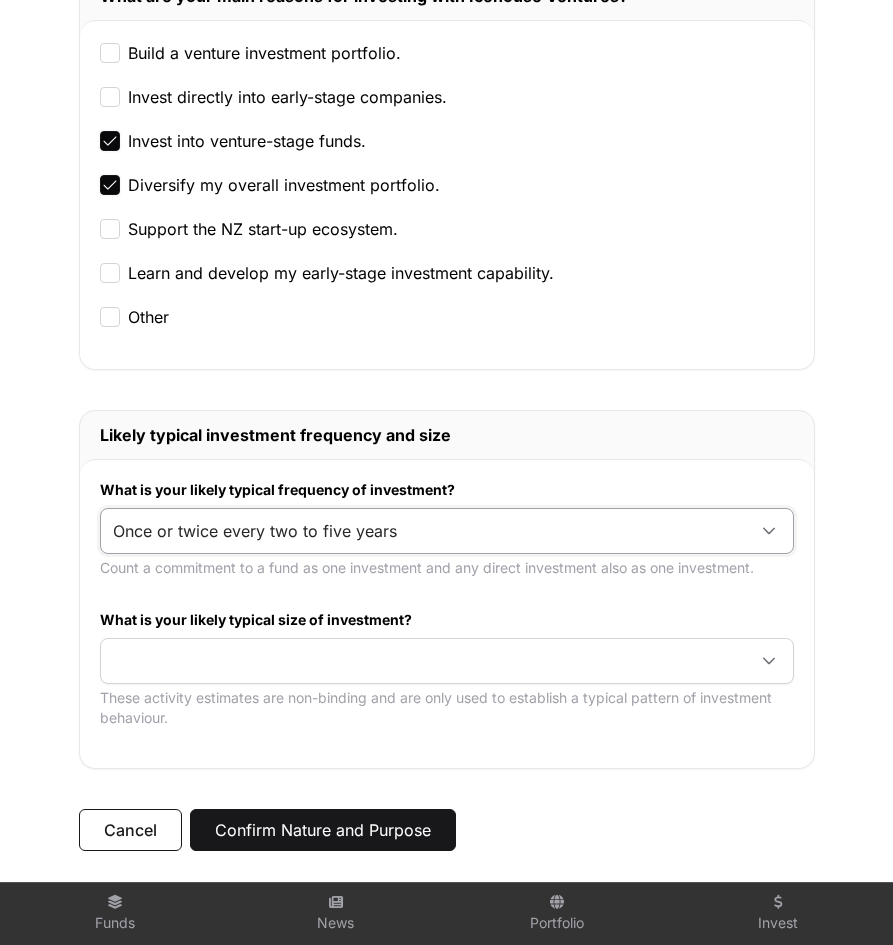 click on "Once or twice every two to five years" 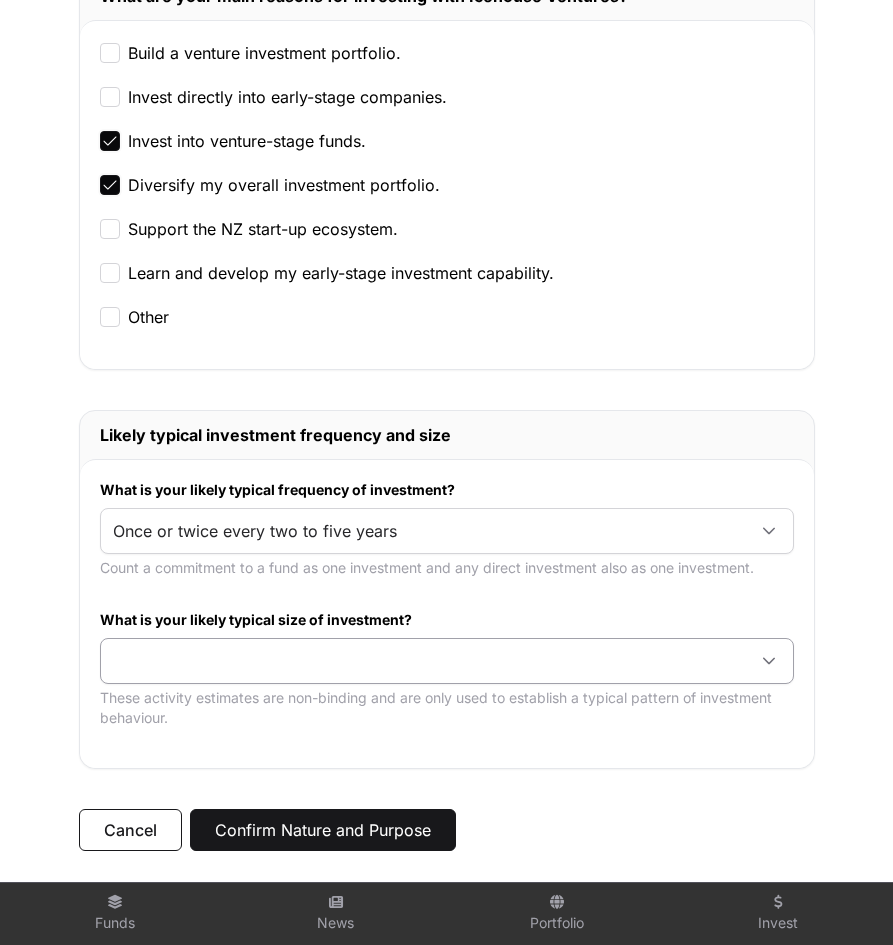 click 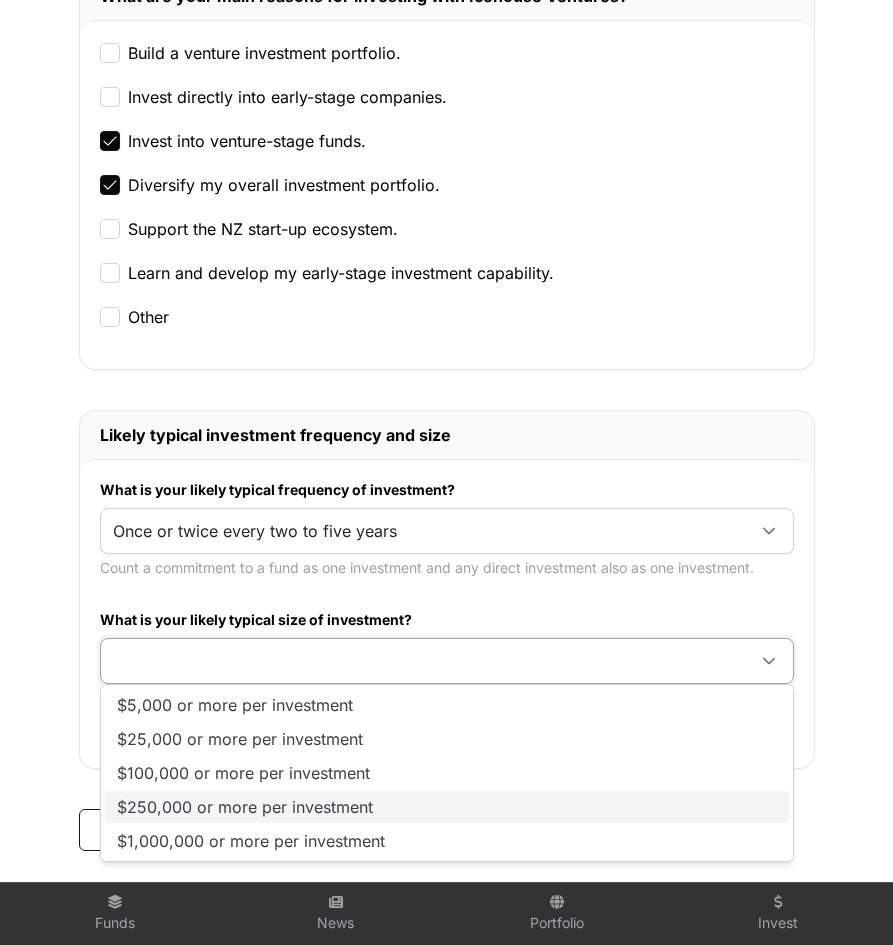click on "$250,000 or more per investment" 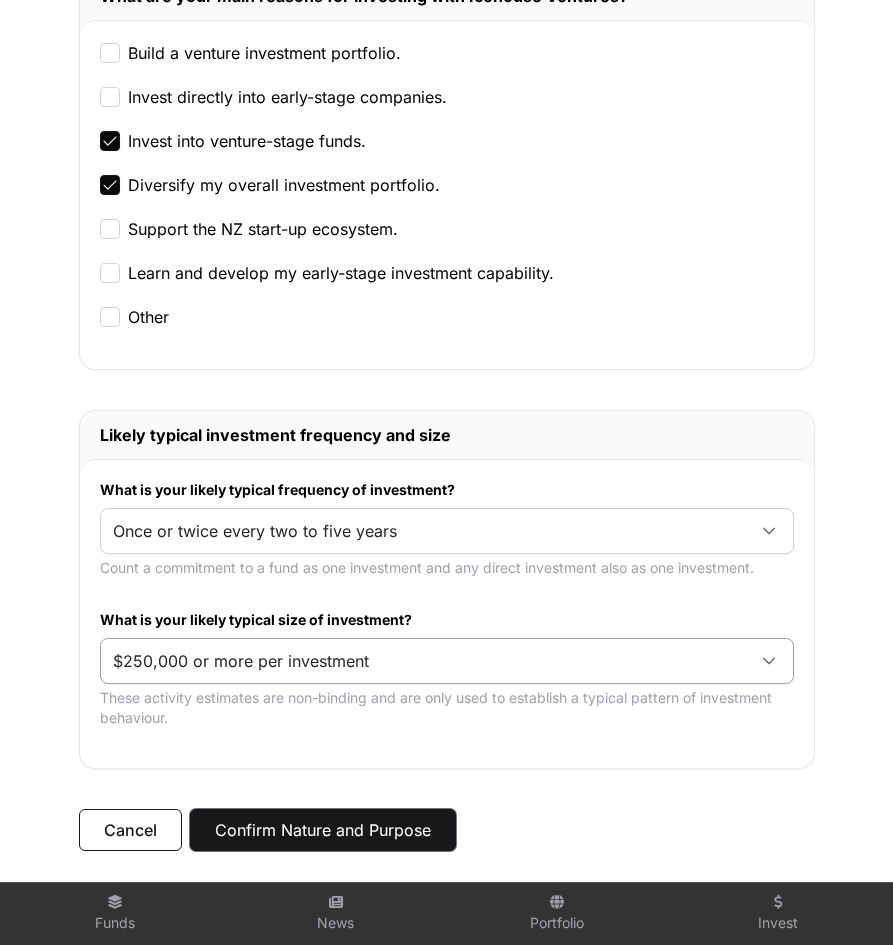 drag, startPoint x: 246, startPoint y: 825, endPoint x: 212, endPoint y: 676, distance: 152.82997 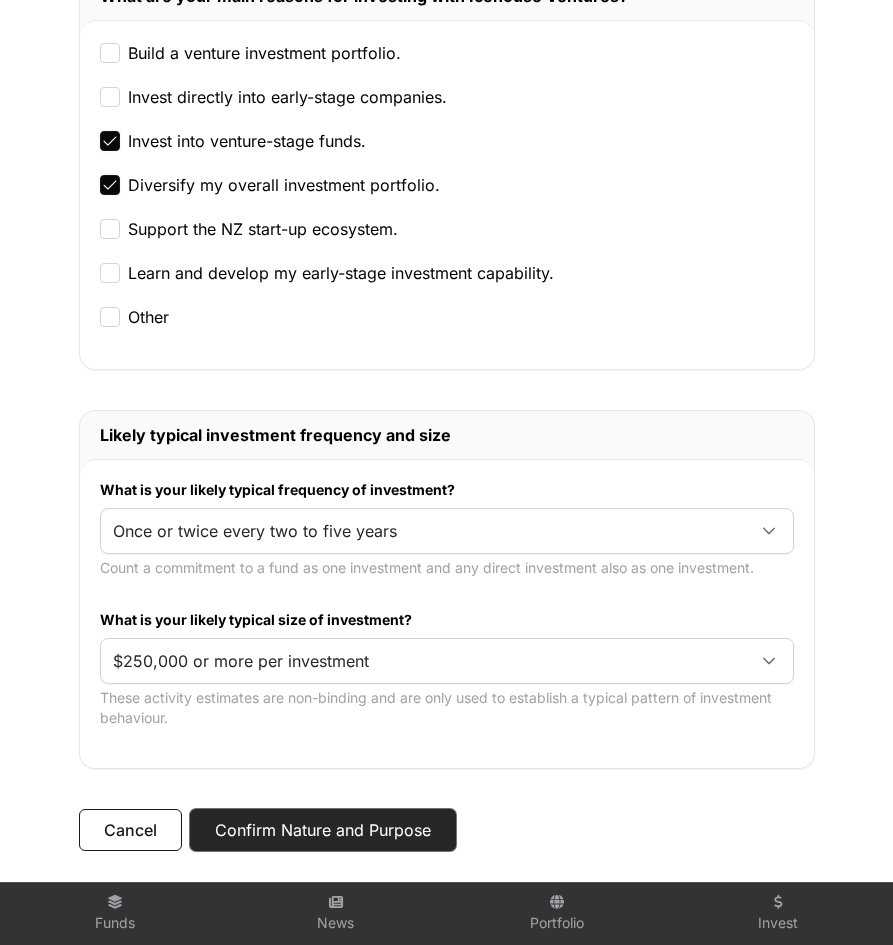 click on "Confirm Nature and Purpose" 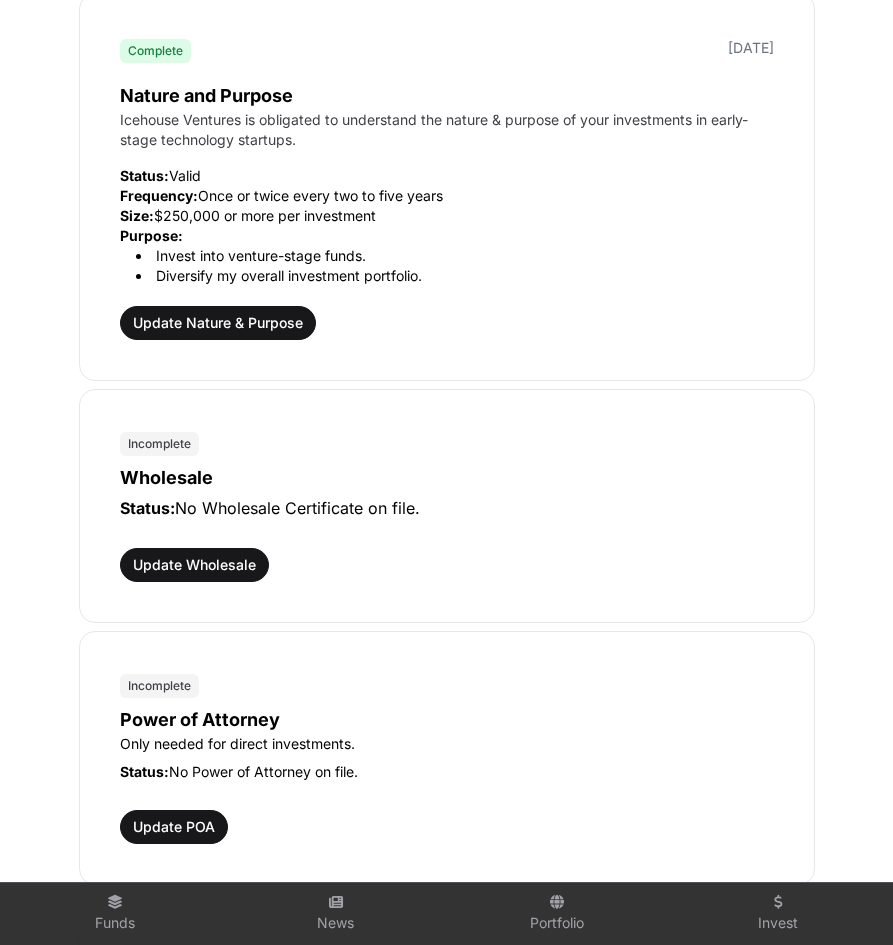 scroll, scrollTop: 0, scrollLeft: 0, axis: both 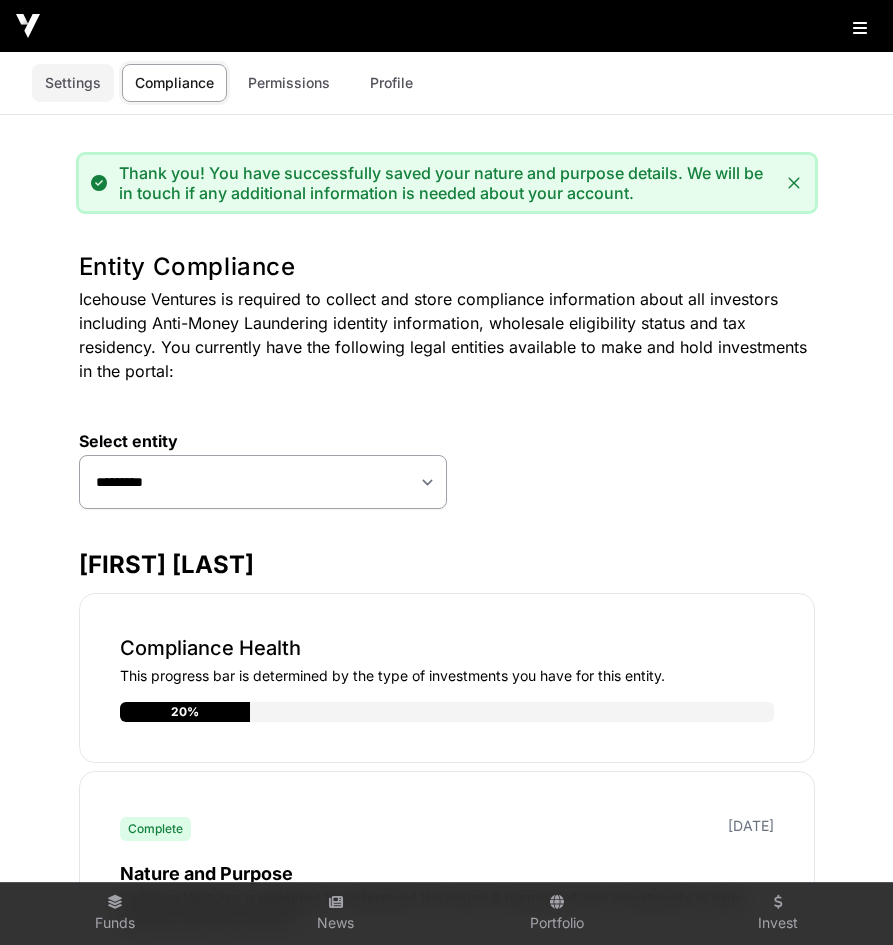 click on "Settings" 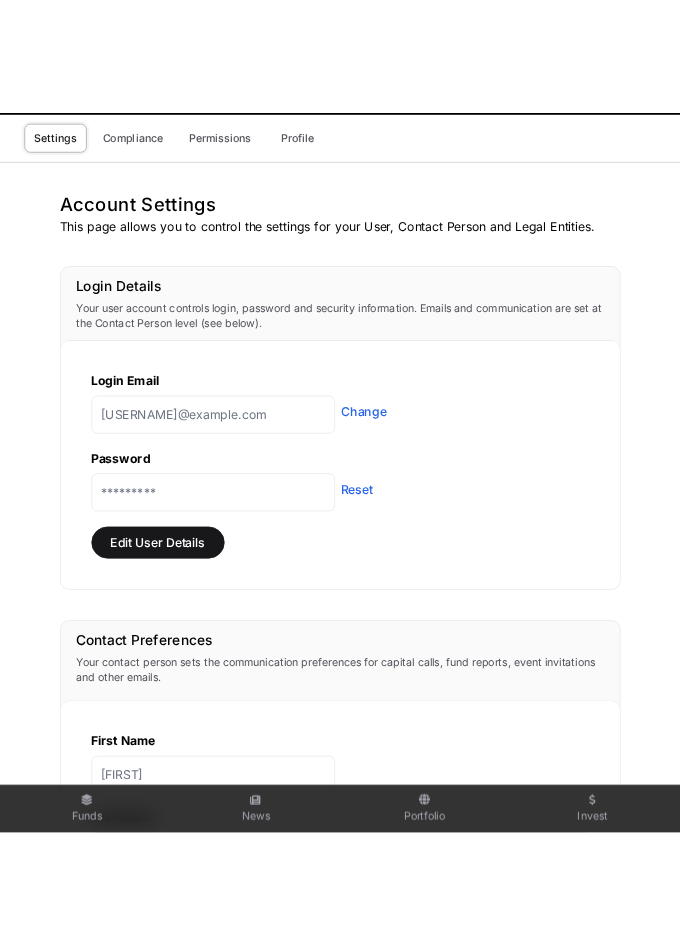 scroll, scrollTop: 0, scrollLeft: 0, axis: both 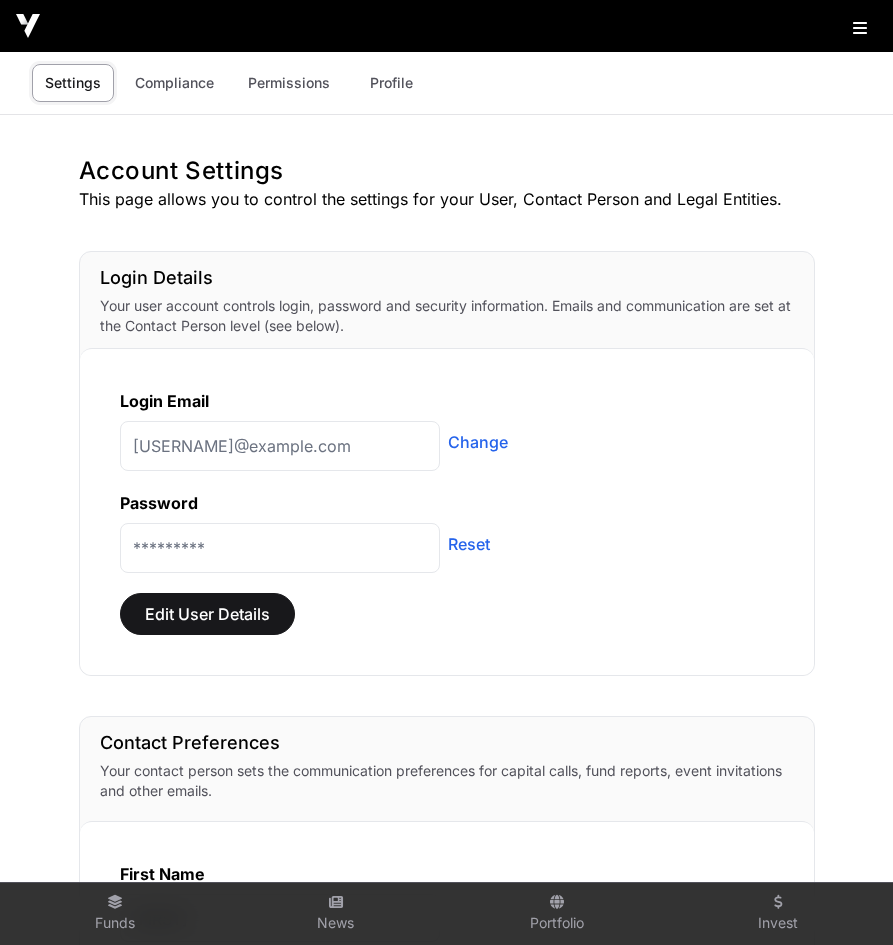 click on "Invest" 